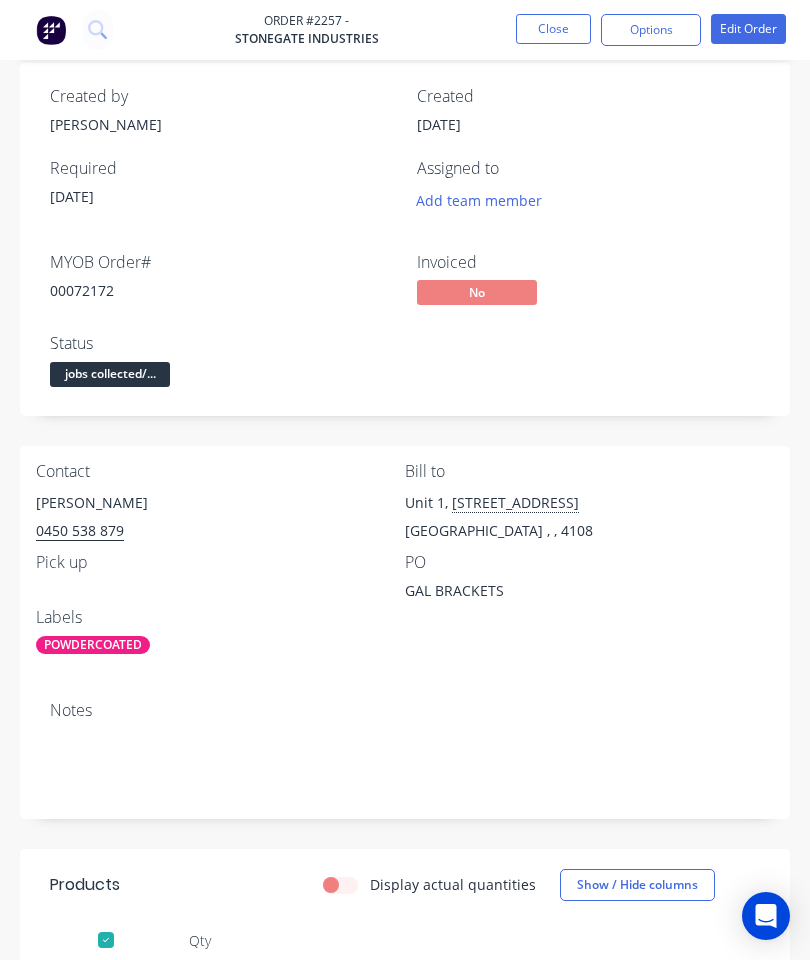 scroll, scrollTop: 0, scrollLeft: 0, axis: both 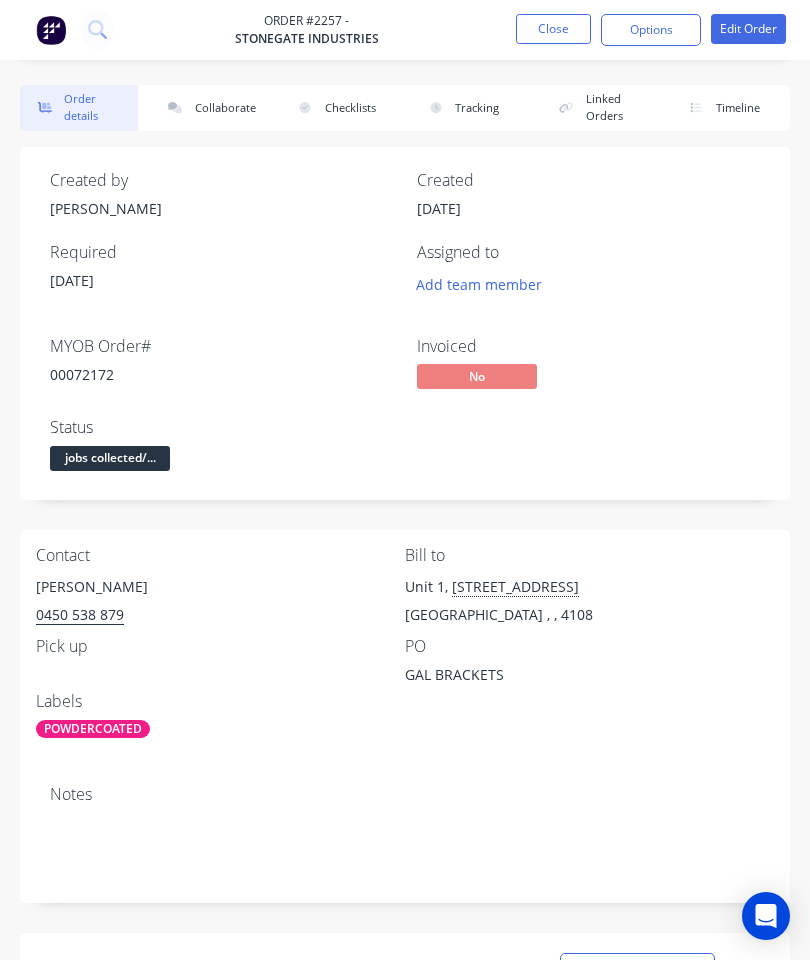 click on "Close" at bounding box center (553, 29) 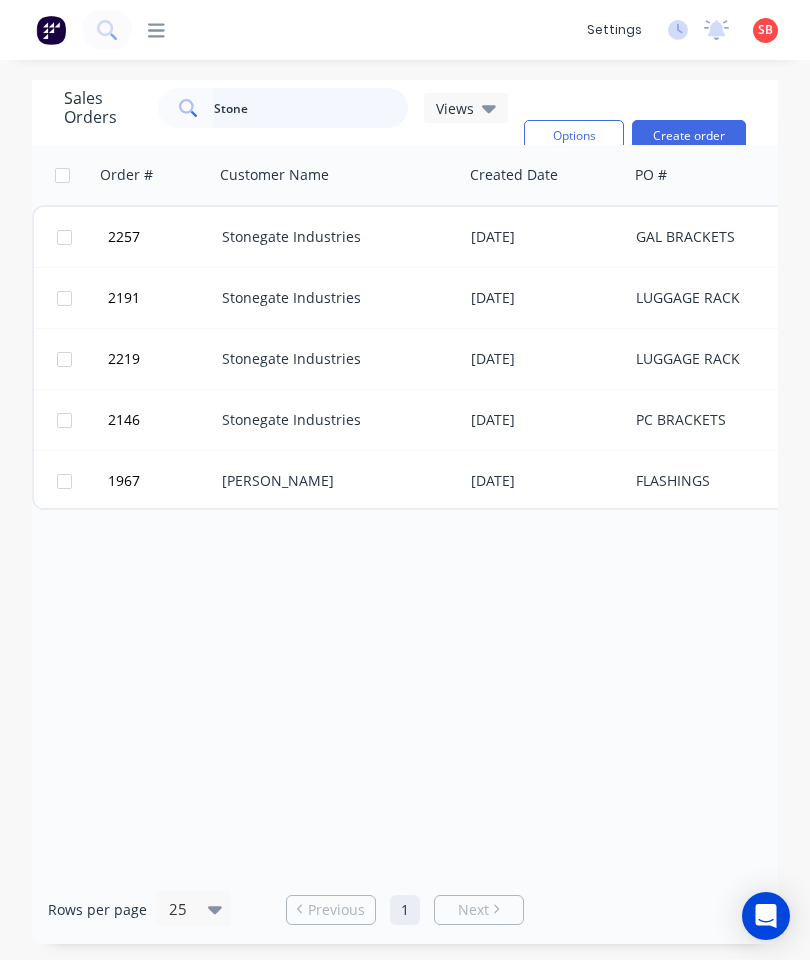 click on "Stone" at bounding box center (311, 108) 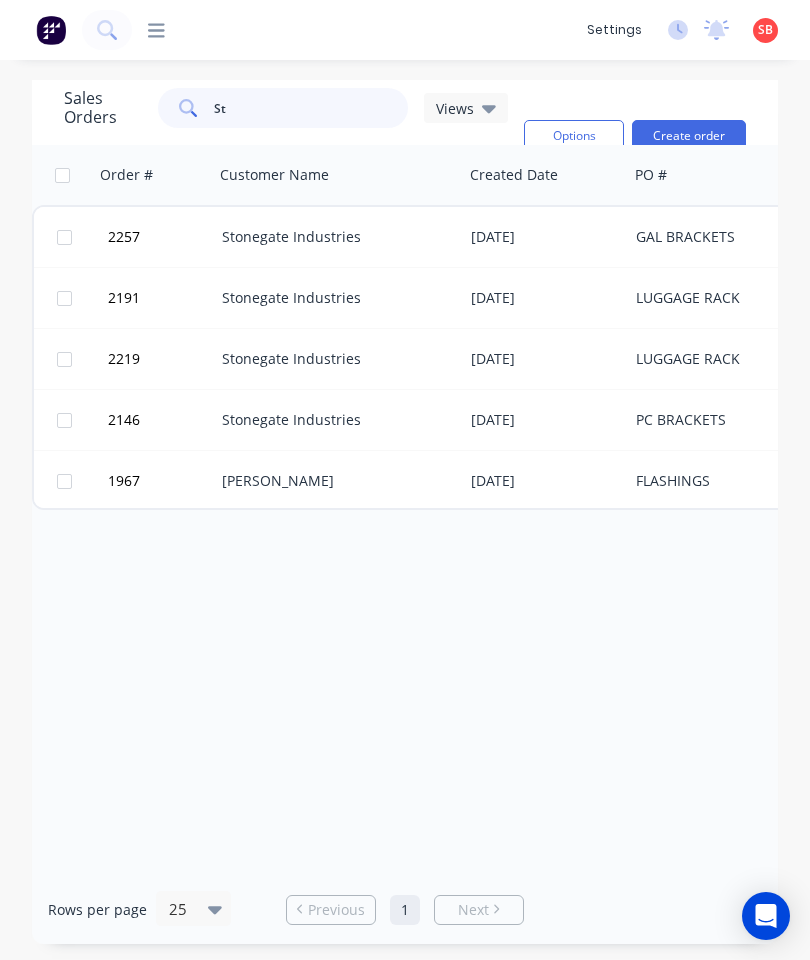 type on "S" 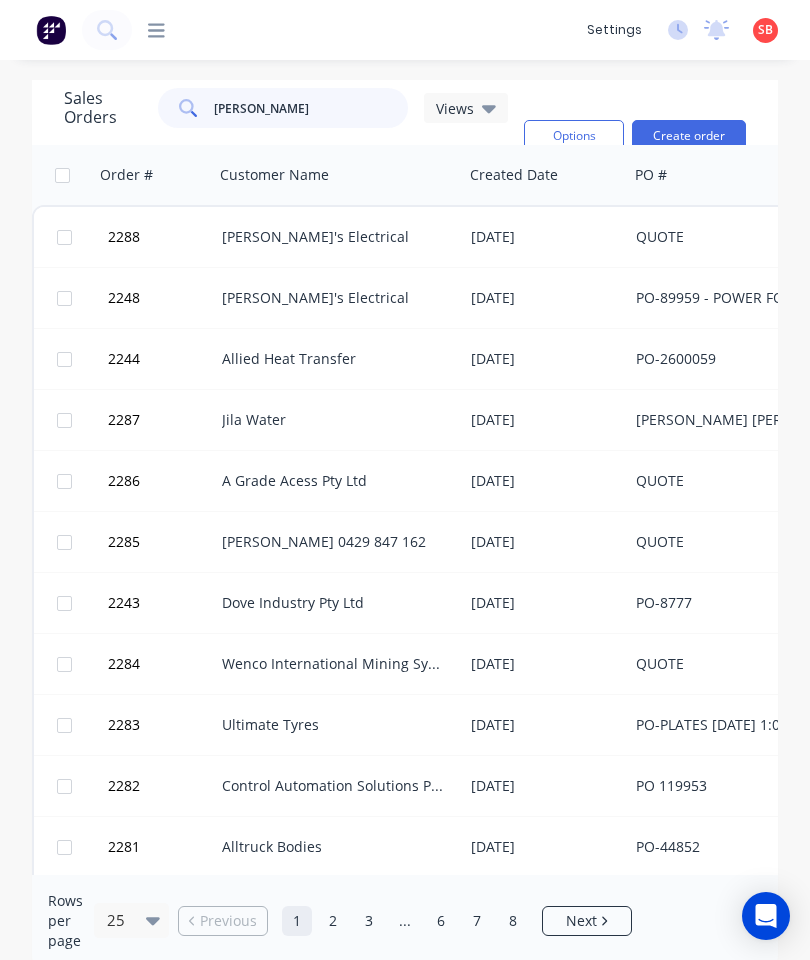 type on "Welded" 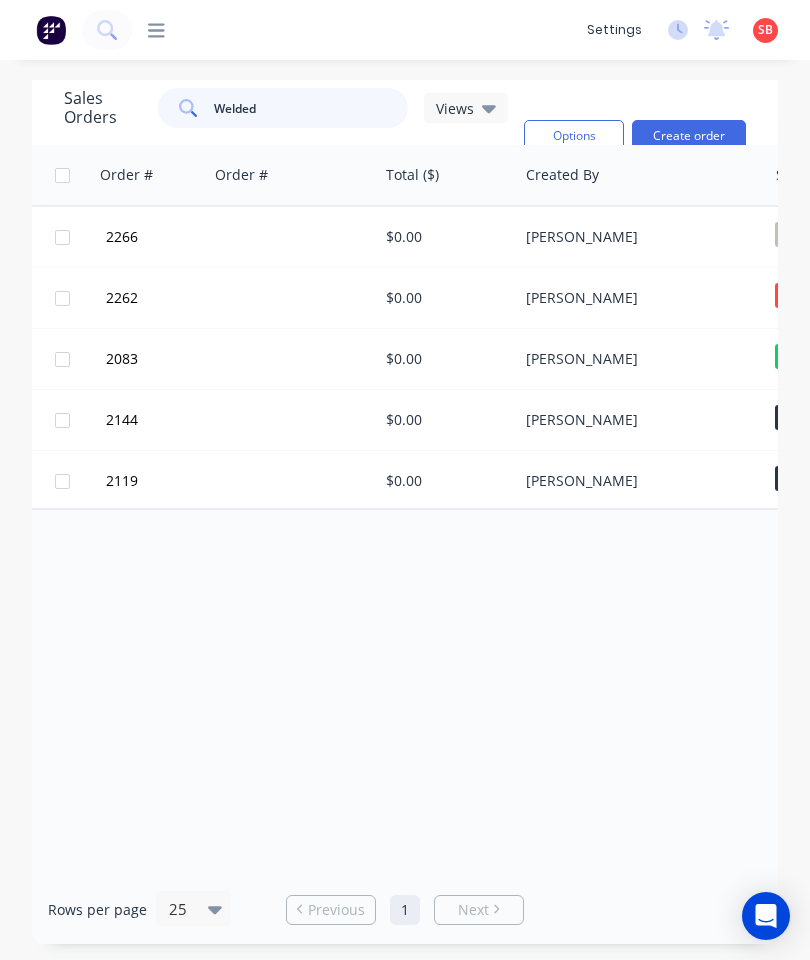 scroll, scrollTop: 0, scrollLeft: 736, axis: horizontal 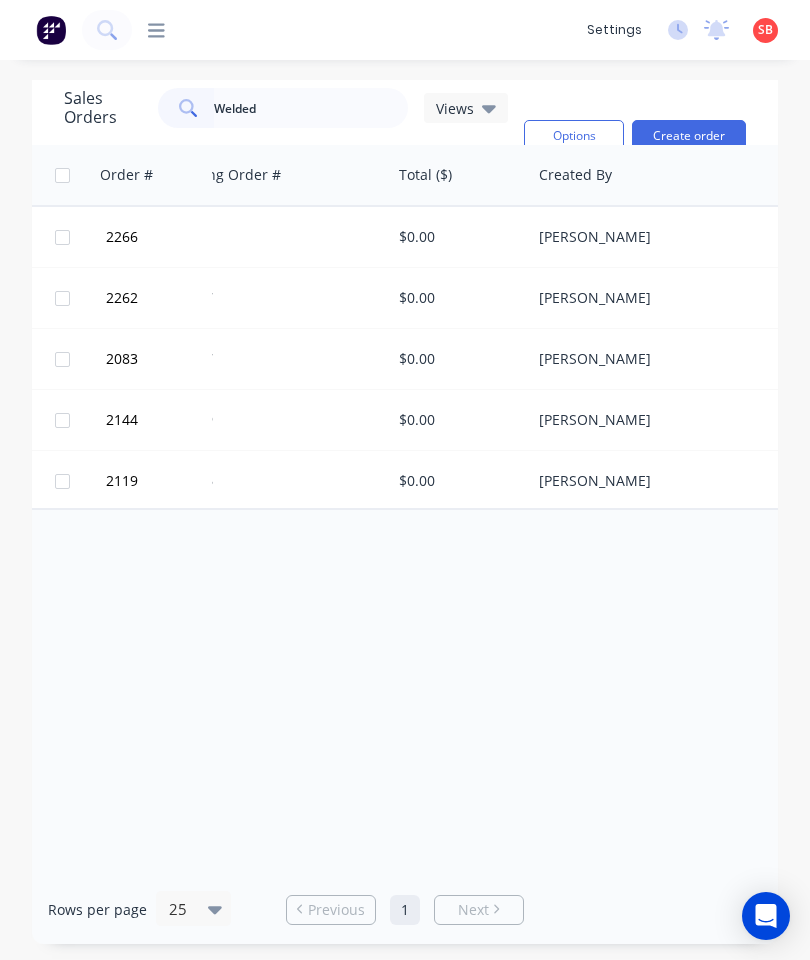 click on "$0.00" at bounding box center [457, 359] 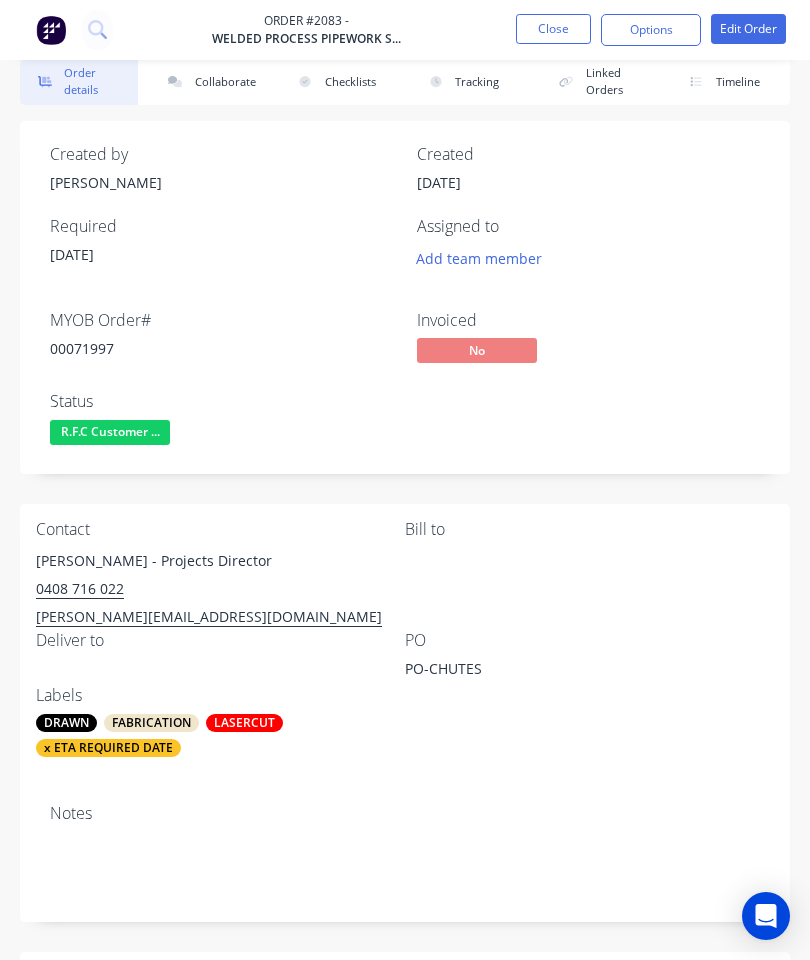 scroll, scrollTop: 0, scrollLeft: 0, axis: both 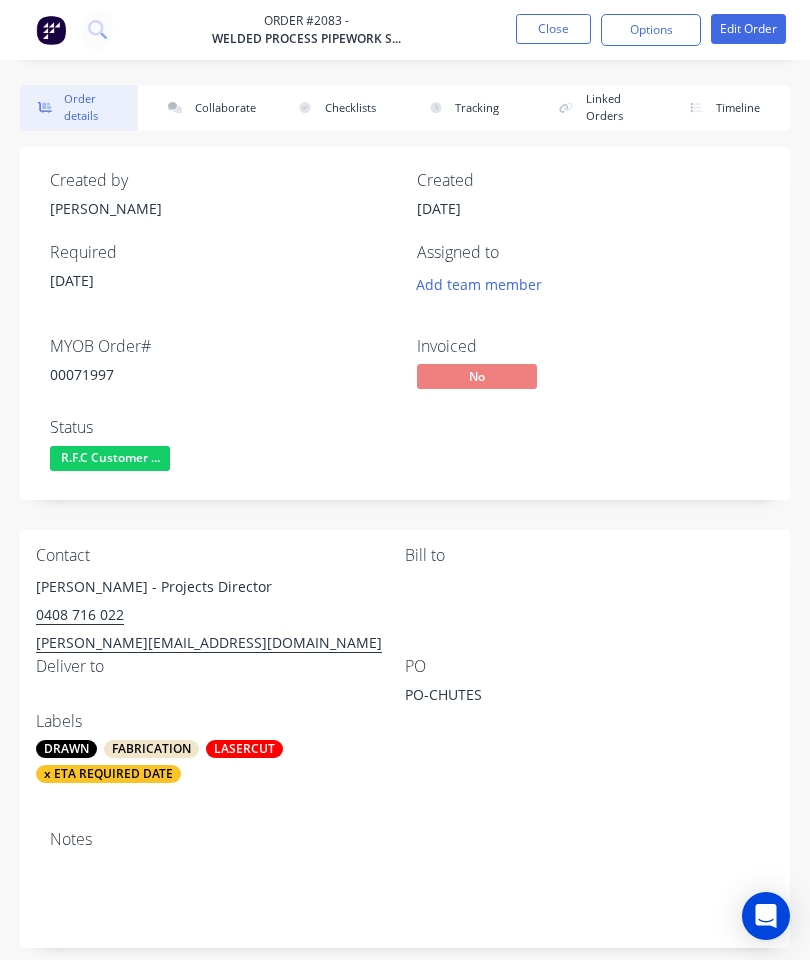 click on "Collaborate" at bounding box center [209, 108] 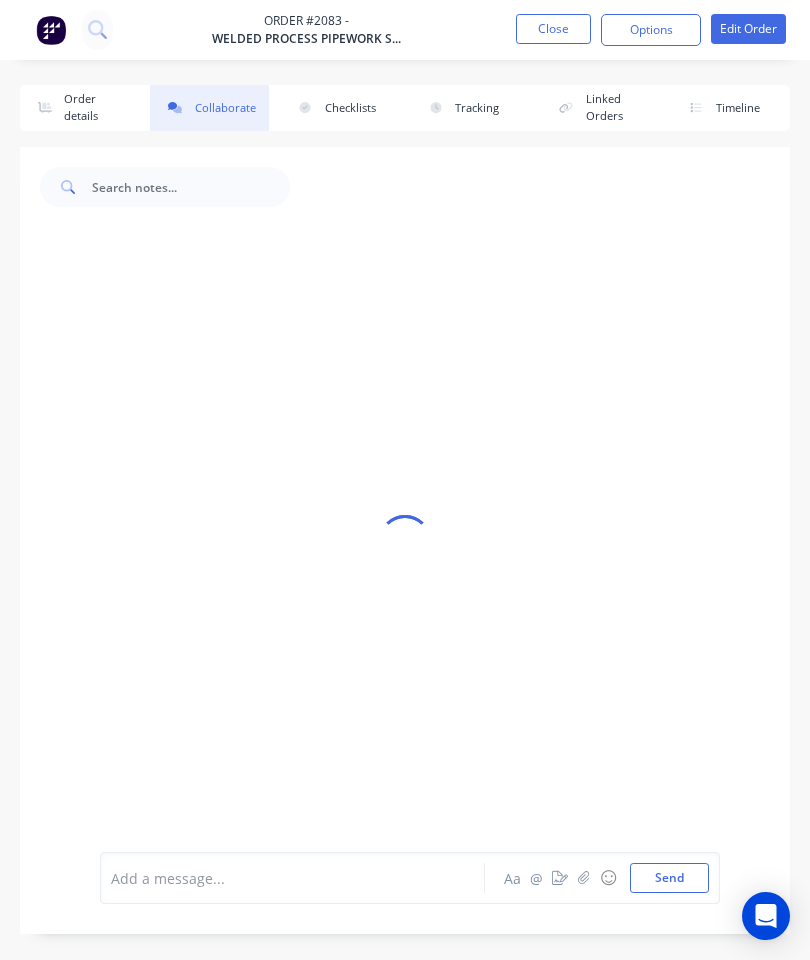 scroll, scrollTop: 707, scrollLeft: 0, axis: vertical 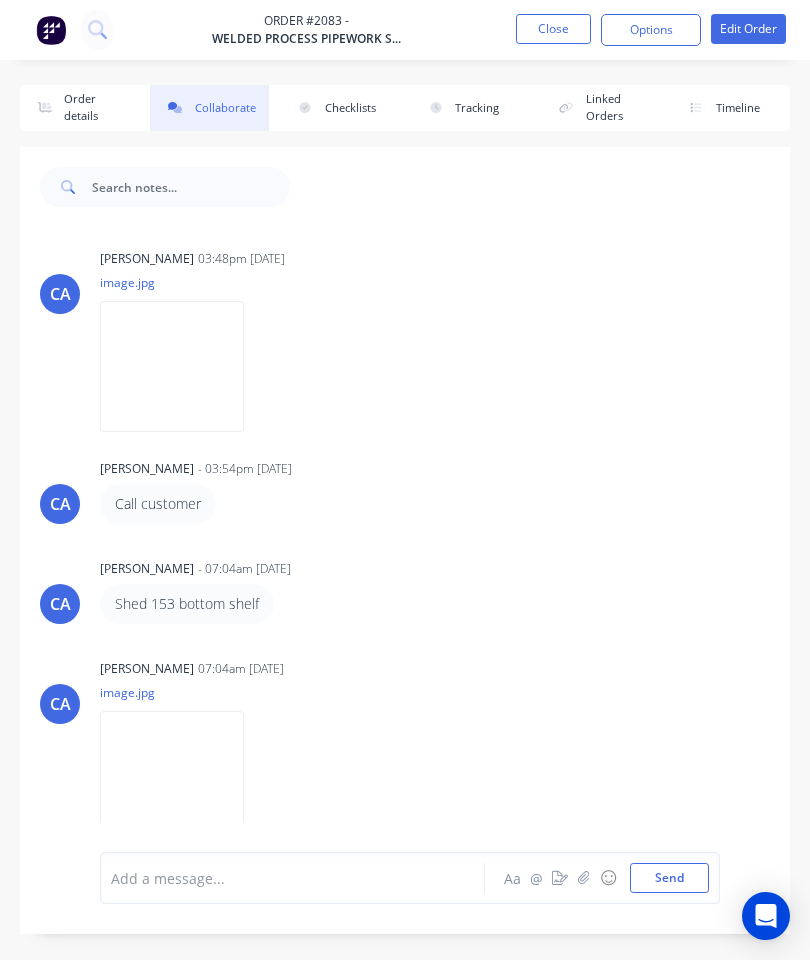 click at bounding box center [560, 878] 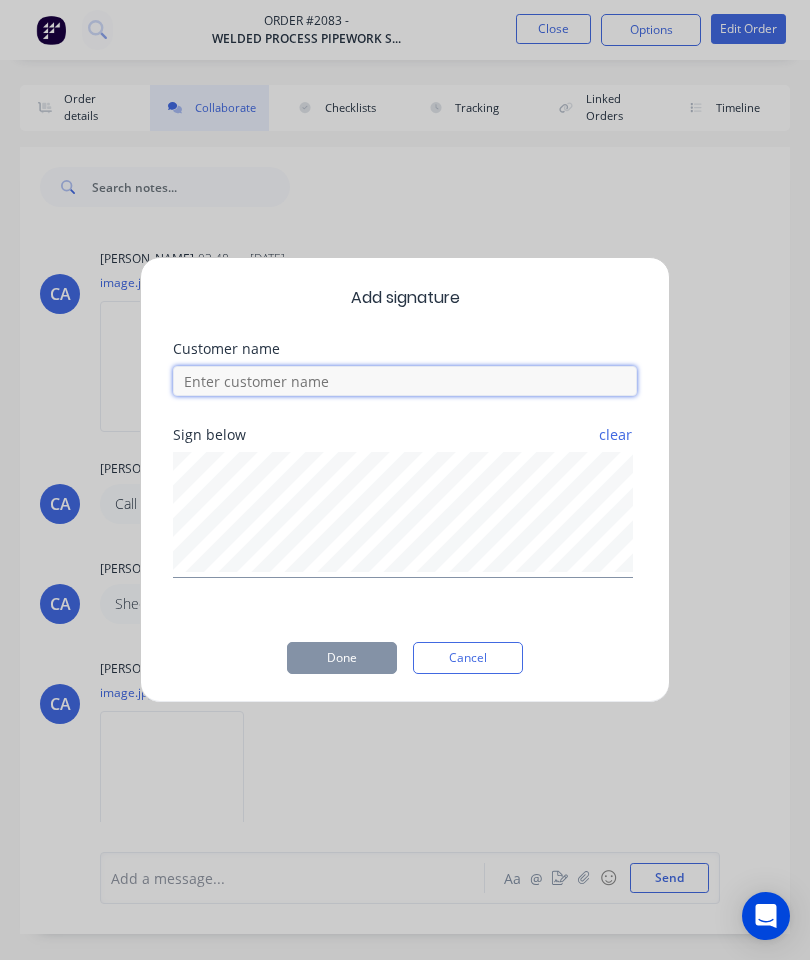 click at bounding box center (405, 381) 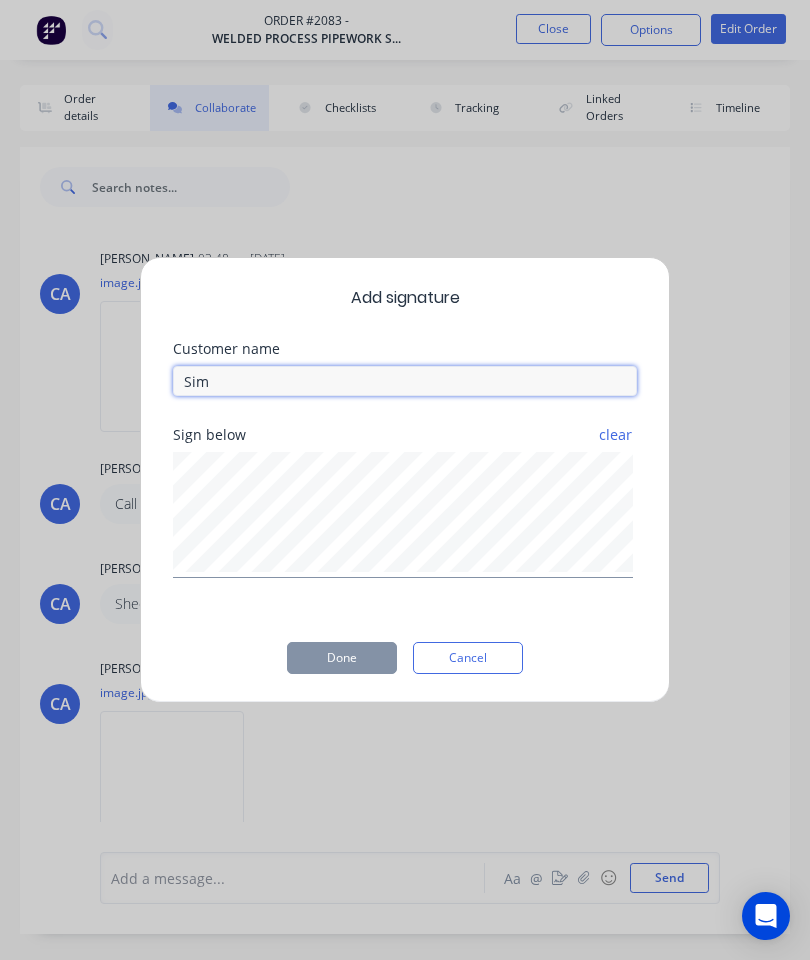 type on "Simi" 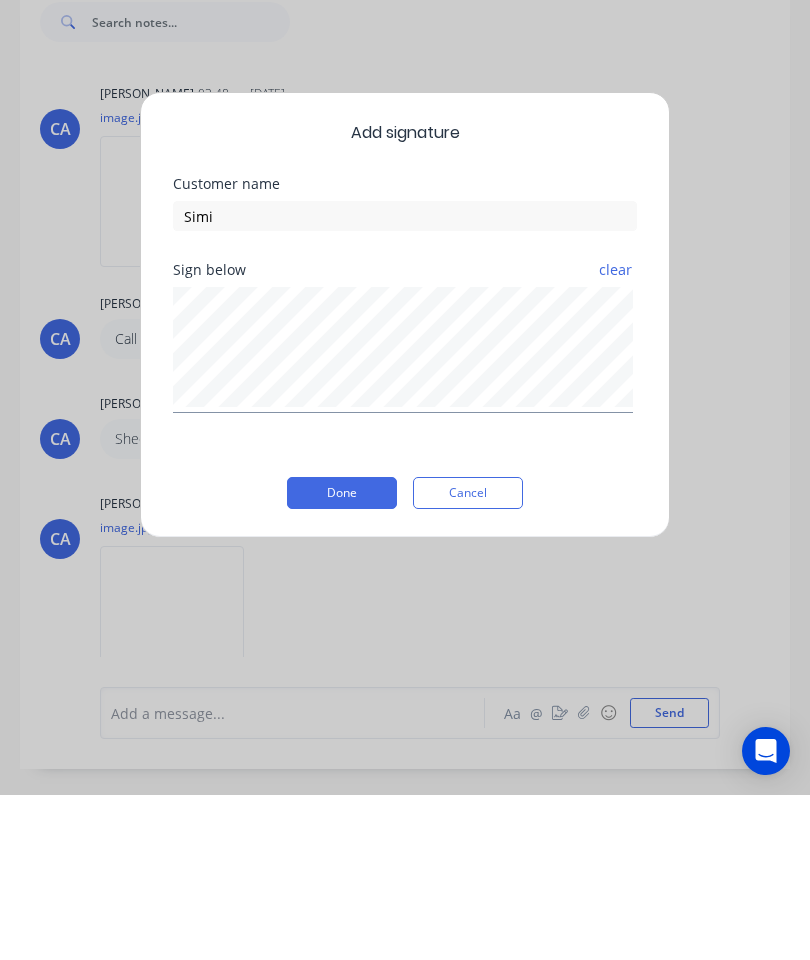 click on "Done" at bounding box center (342, 658) 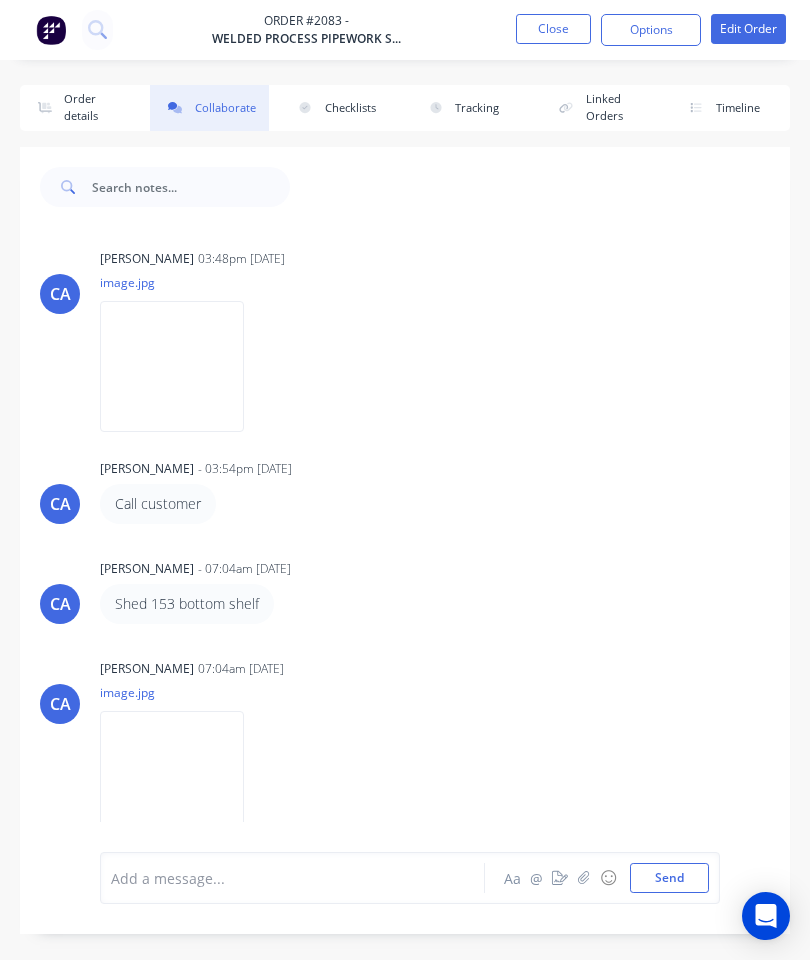 scroll, scrollTop: 981, scrollLeft: 0, axis: vertical 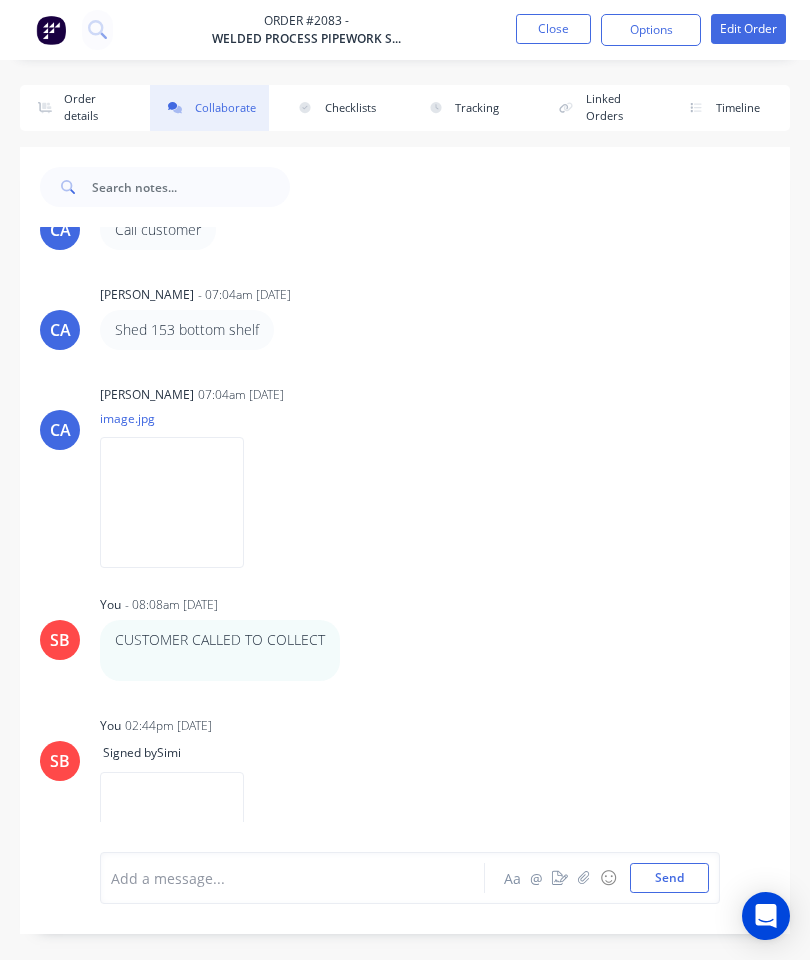 click on "Send" at bounding box center (669, 878) 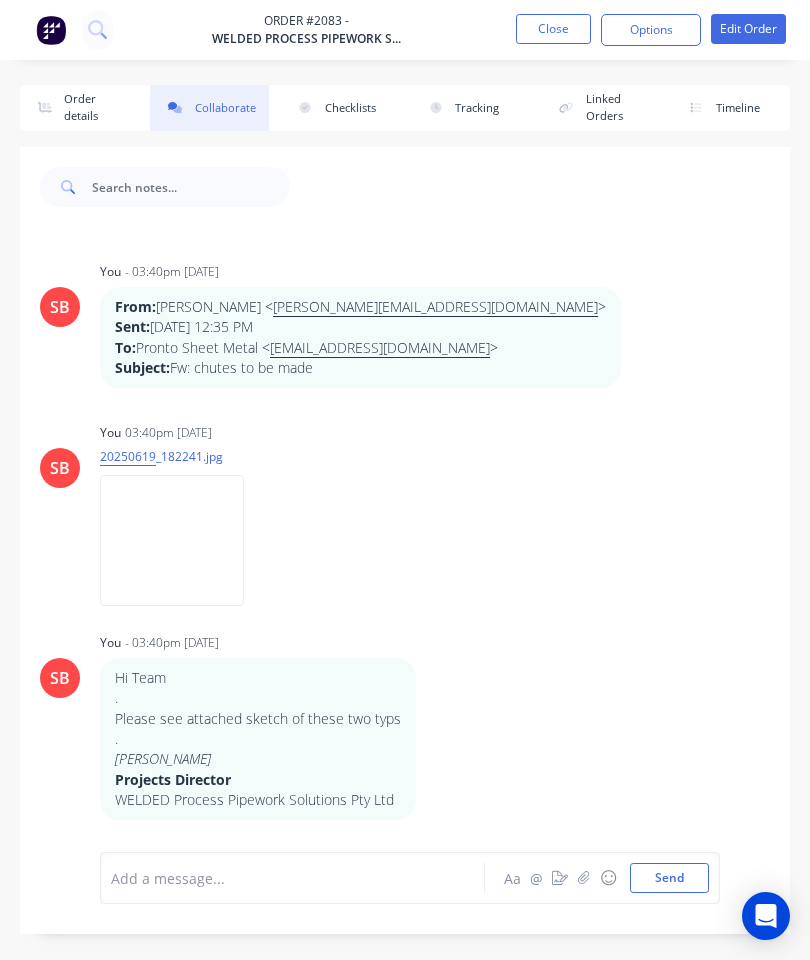 scroll, scrollTop: 0, scrollLeft: 0, axis: both 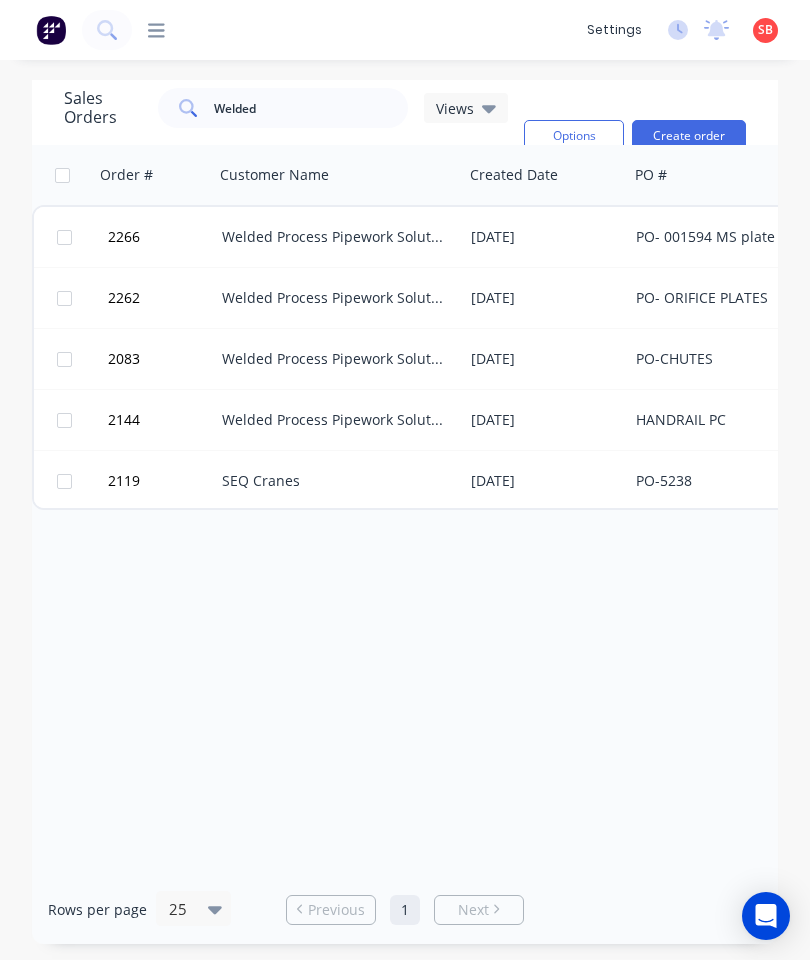click on "Welded Process Pipework Solutions Pty Ltd" at bounding box center (338, 359) 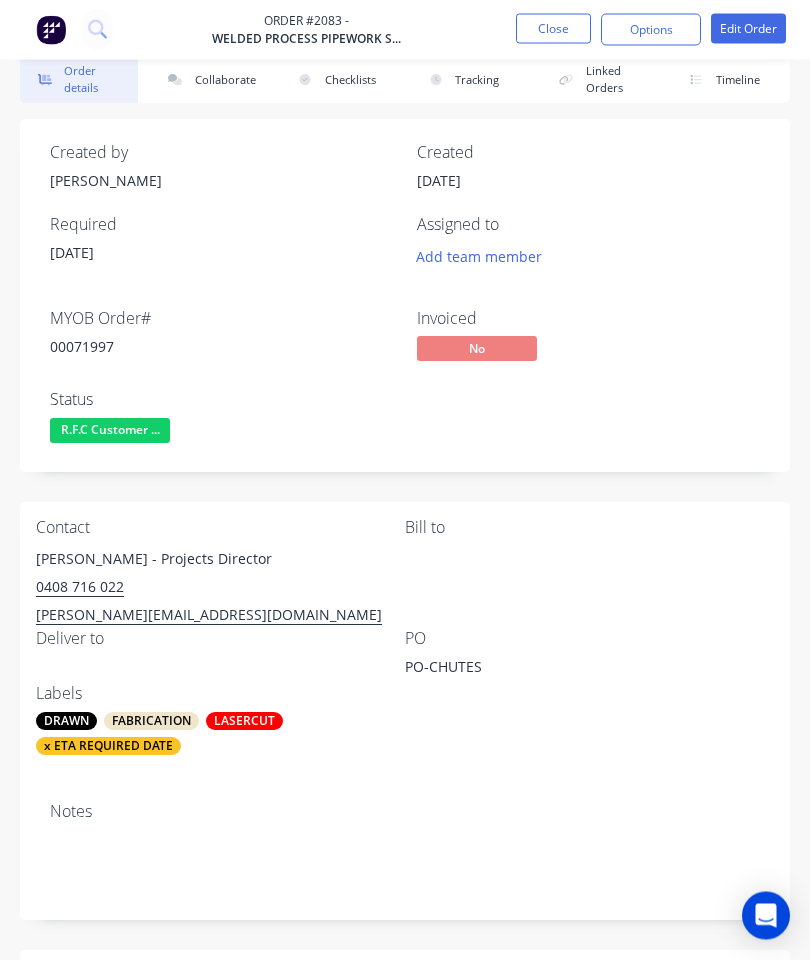 scroll, scrollTop: 0, scrollLeft: 0, axis: both 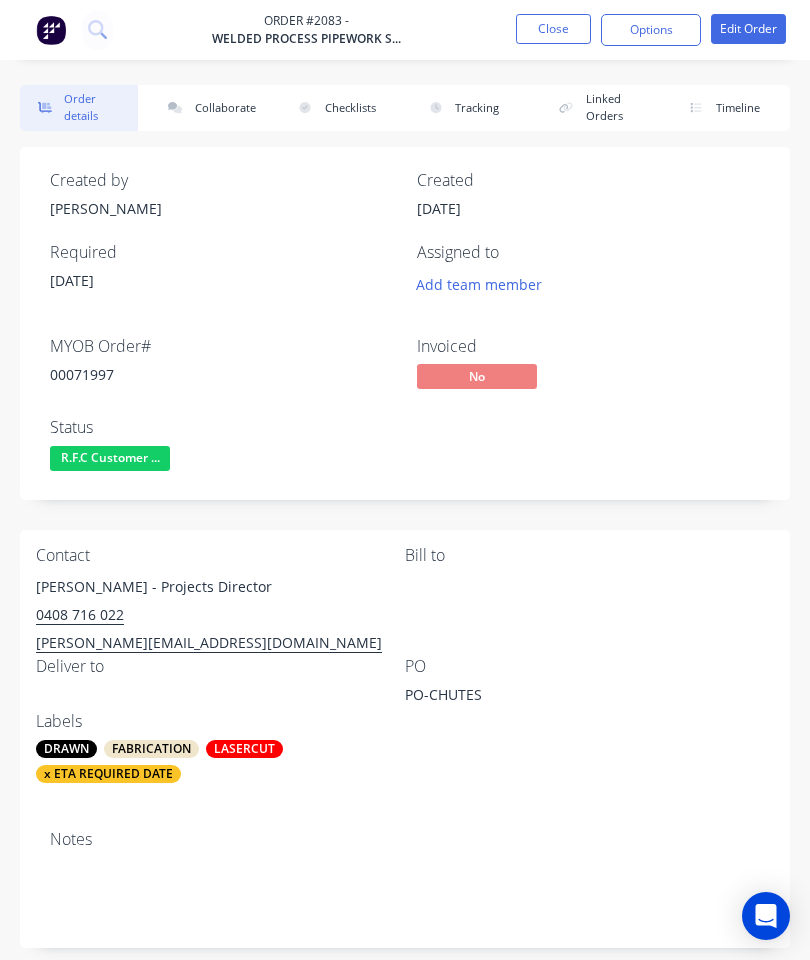 click on "Collaborate" at bounding box center (209, 108) 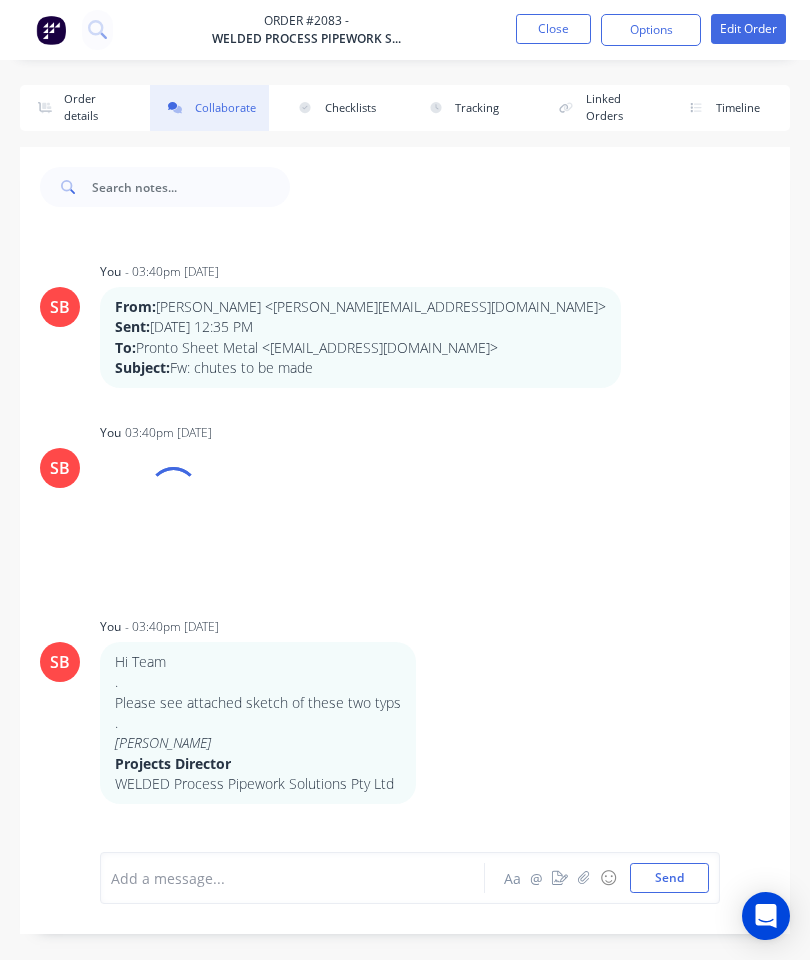 scroll, scrollTop: 909, scrollLeft: 0, axis: vertical 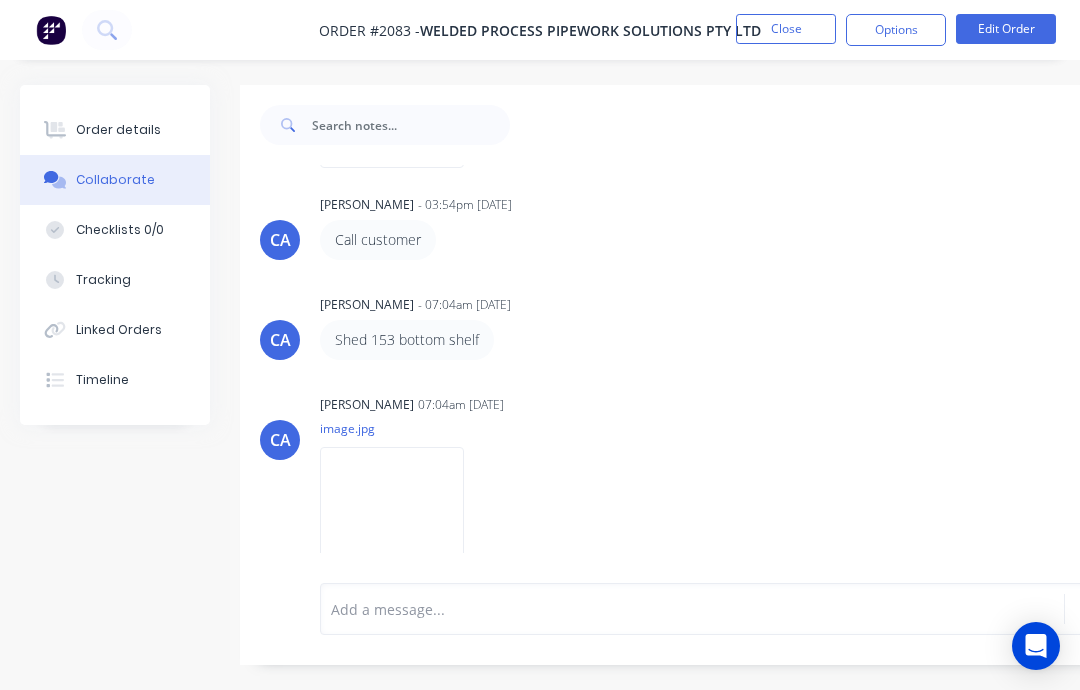 click at bounding box center [392, 512] 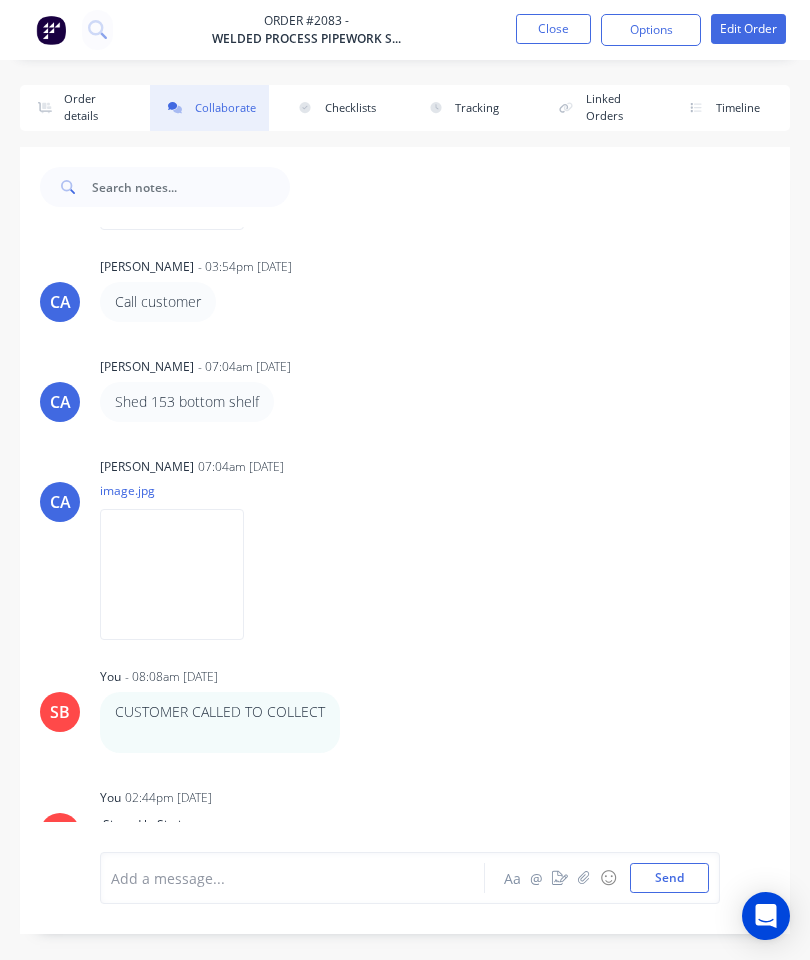 click on "Order details" at bounding box center [79, 108] 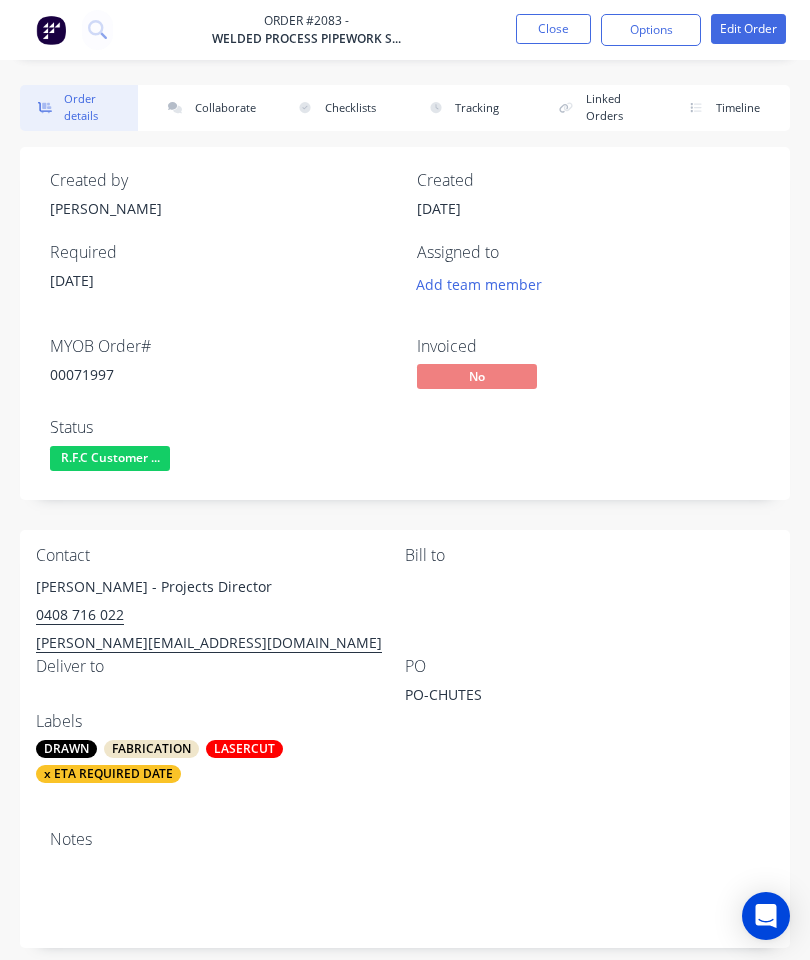 click on "R.F.C Customer ..." at bounding box center (110, 458) 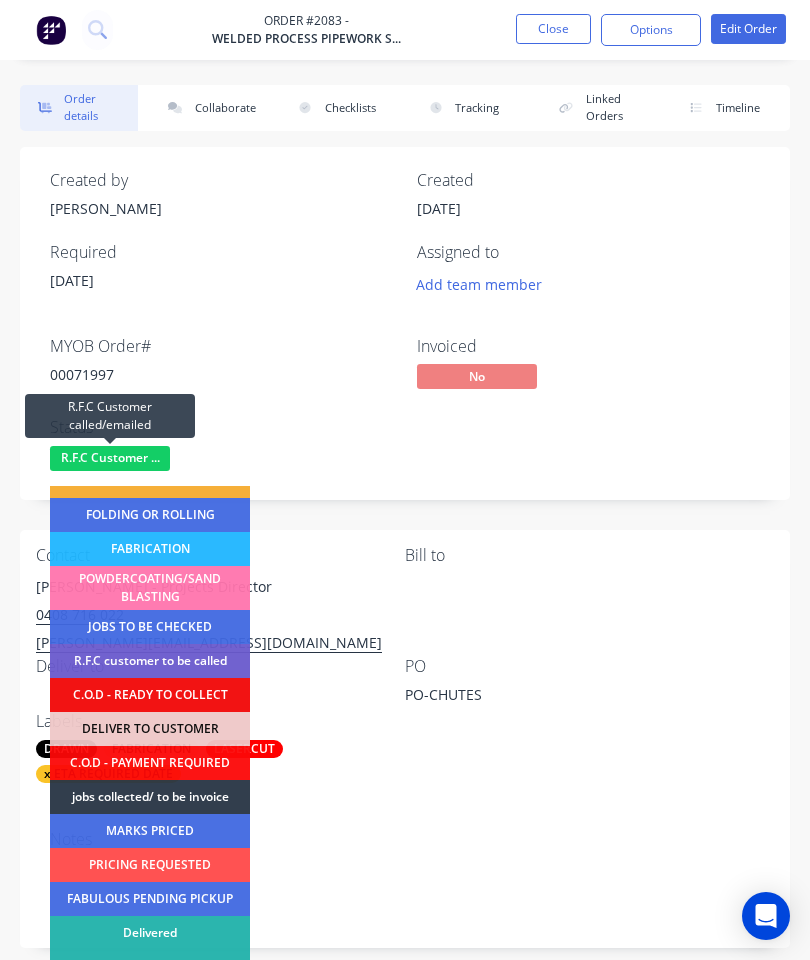 scroll, scrollTop: 156, scrollLeft: 0, axis: vertical 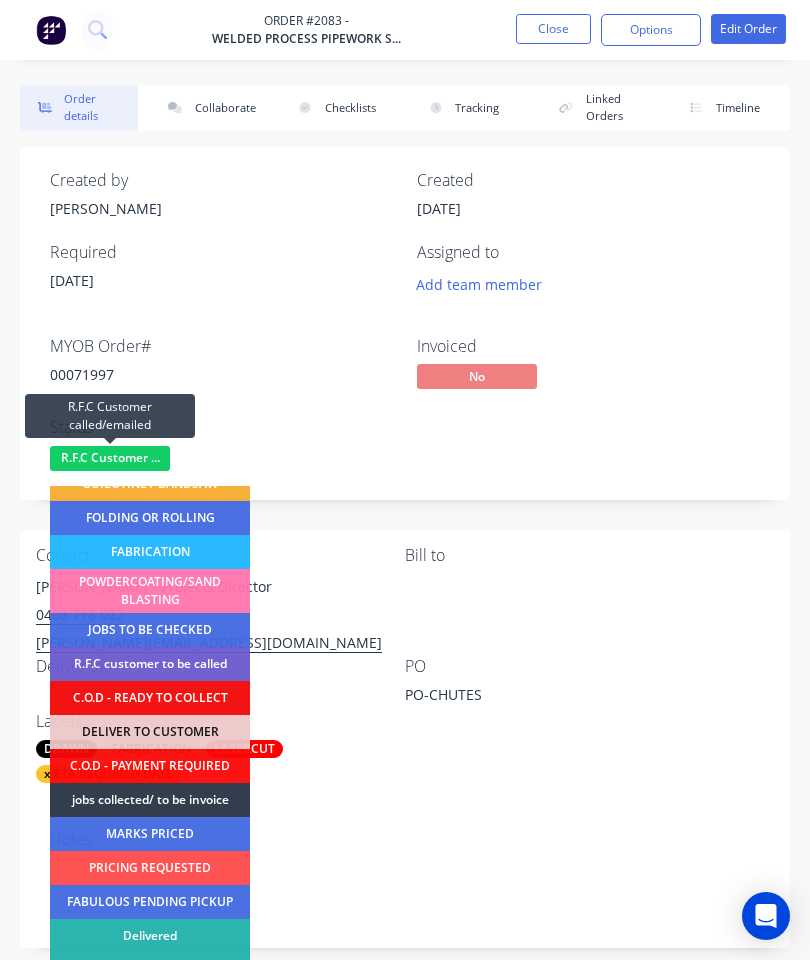 click on "jobs collected/ to be invoice" at bounding box center [150, 800] 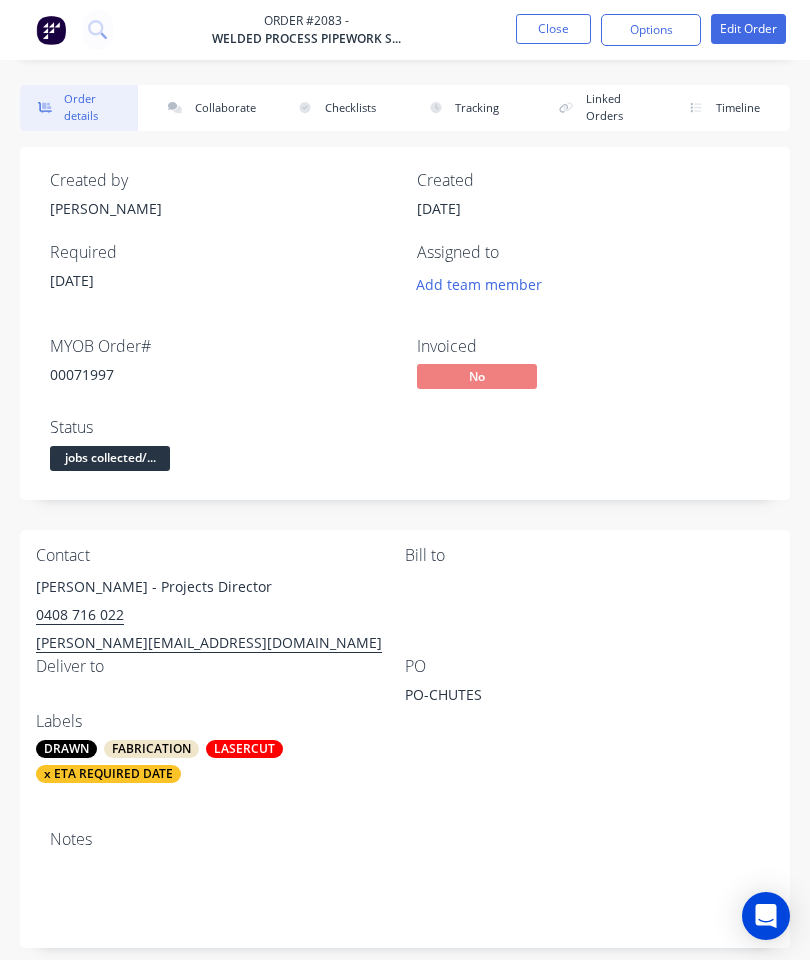 click on "Close" at bounding box center [553, 29] 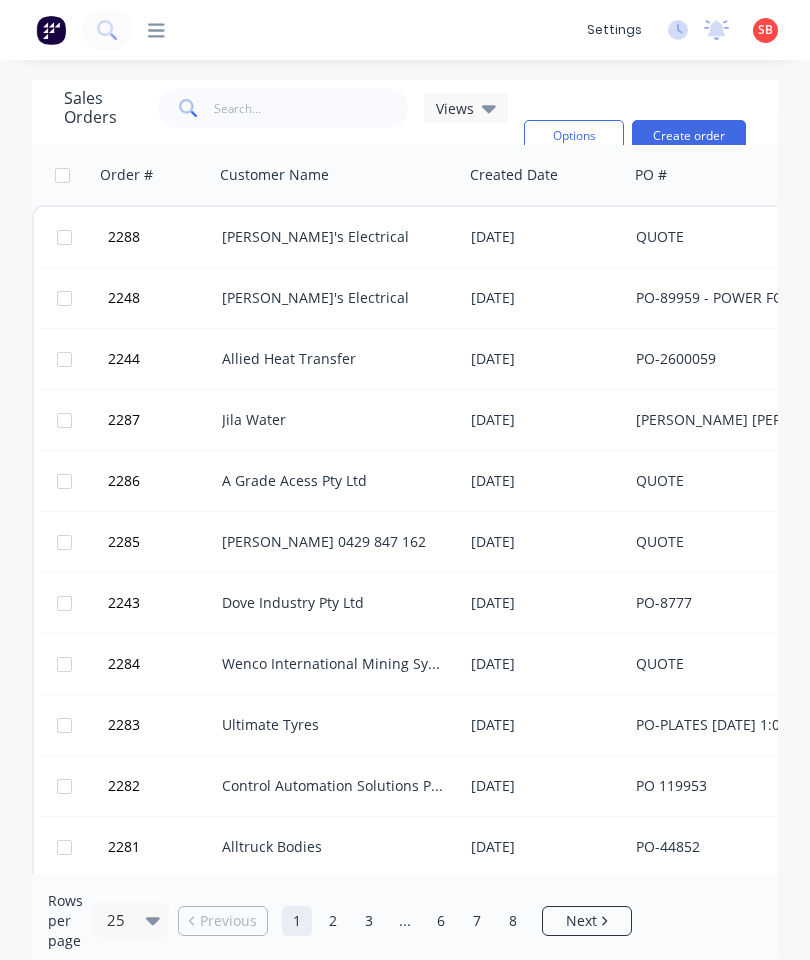 scroll, scrollTop: 0, scrollLeft: 0, axis: both 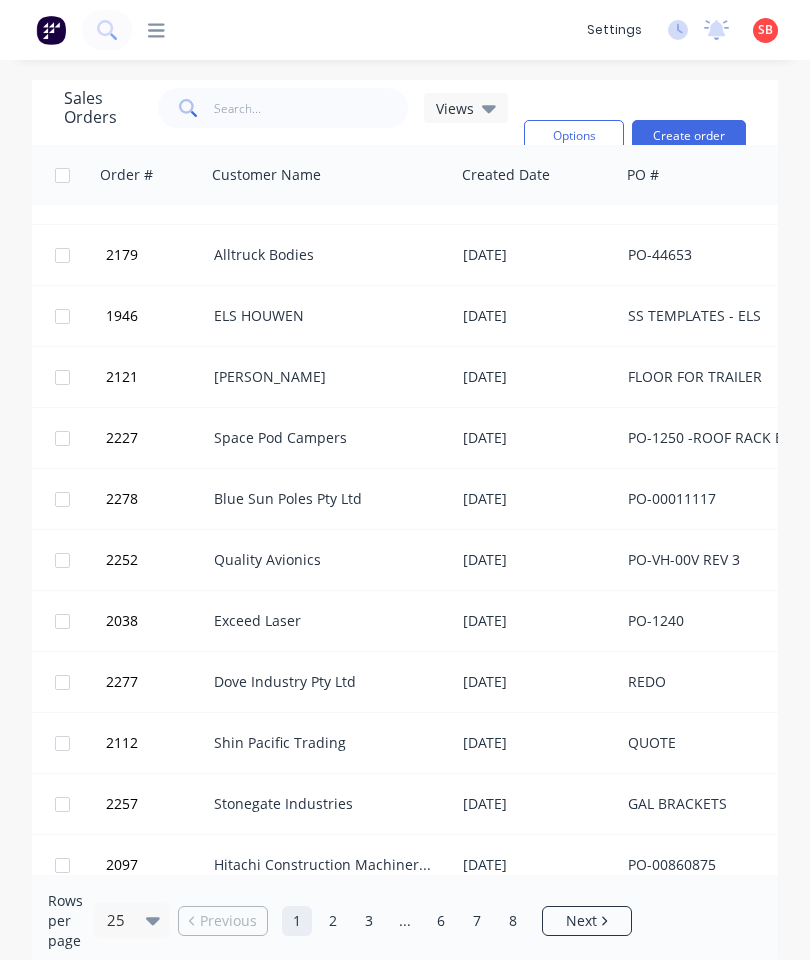 click on "2" at bounding box center [333, 921] 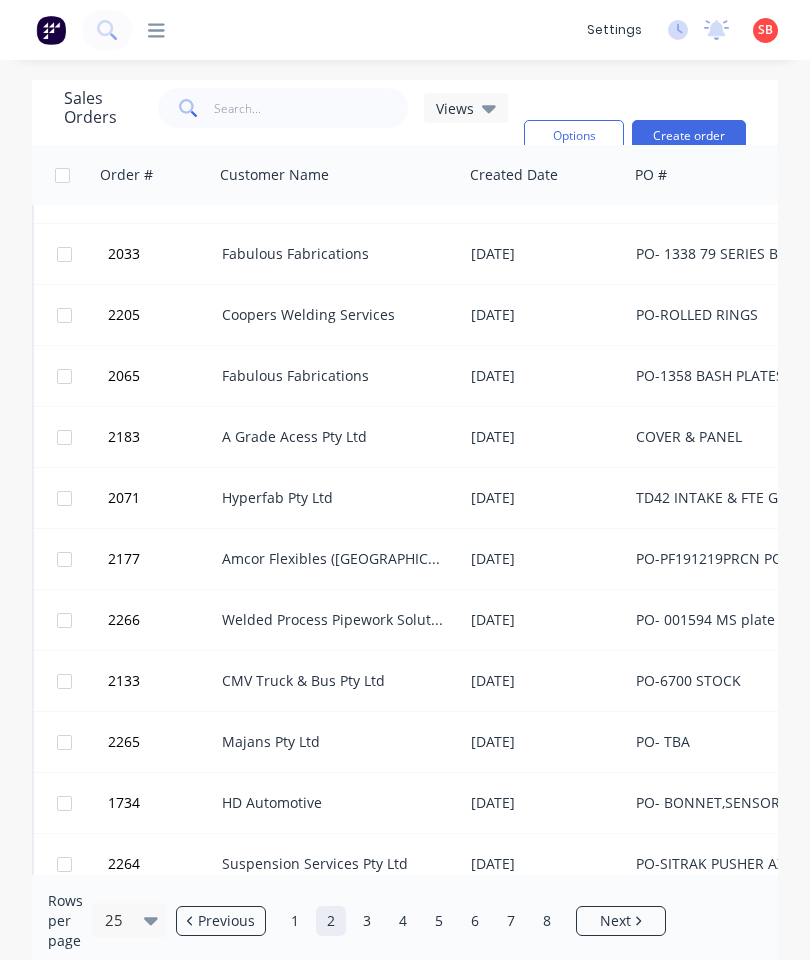 scroll, scrollTop: 775, scrollLeft: 0, axis: vertical 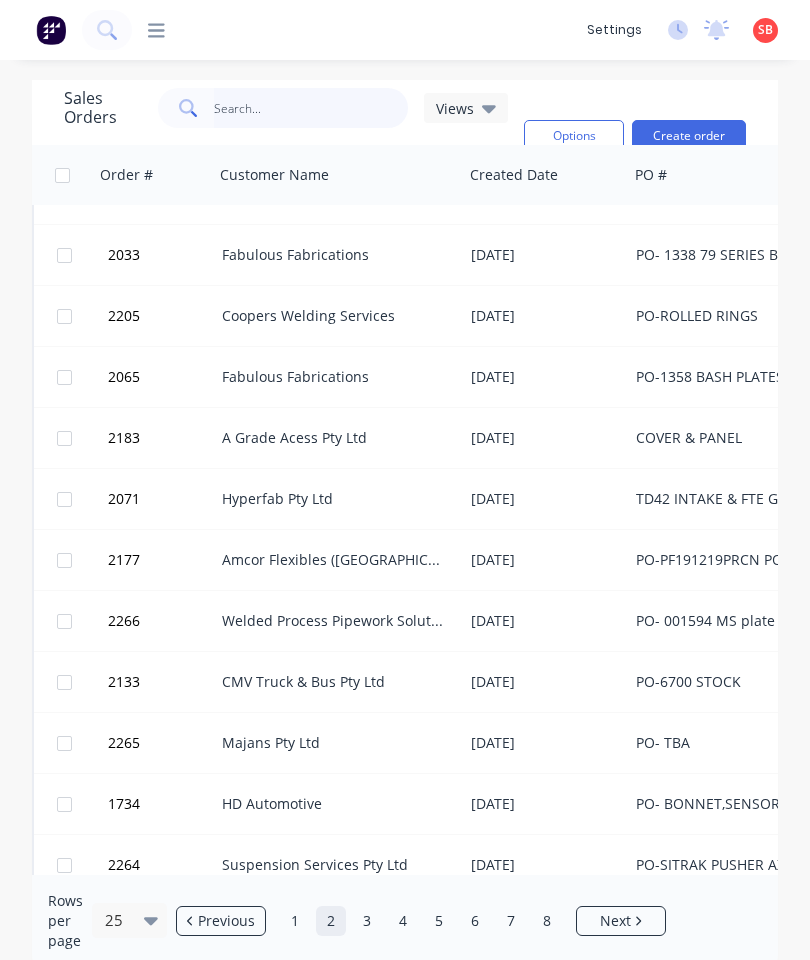 click at bounding box center [311, 108] 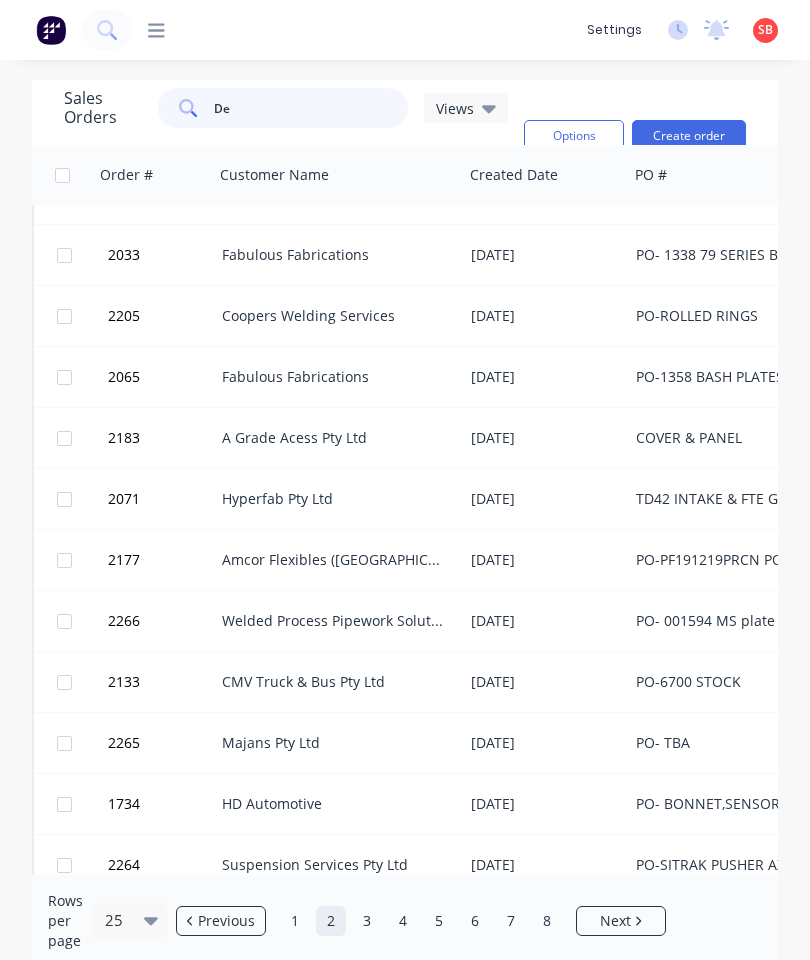type on "Dep" 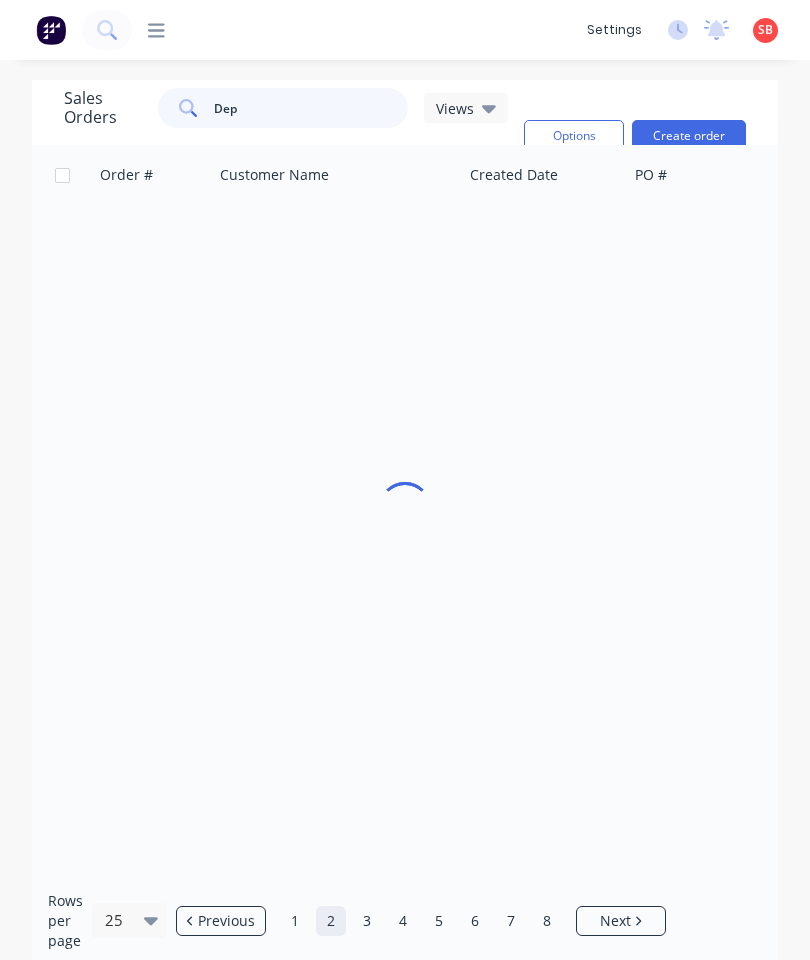 scroll, scrollTop: 0, scrollLeft: 0, axis: both 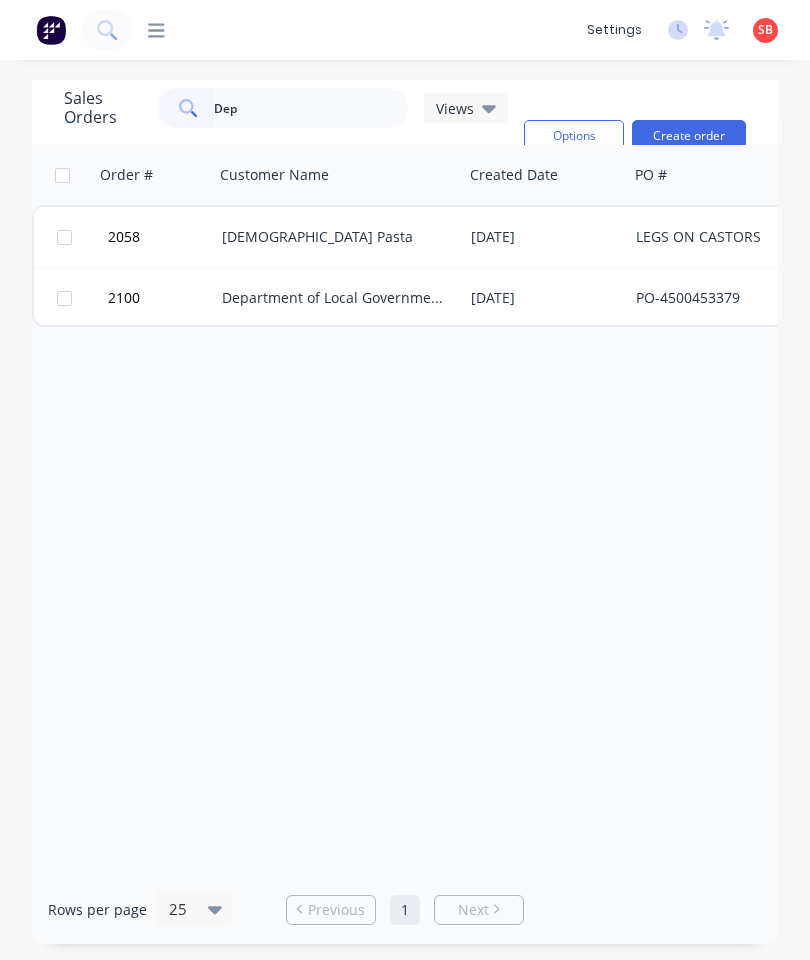 click on "Department of Local Government, Water and Voluntee" at bounding box center (333, 298) 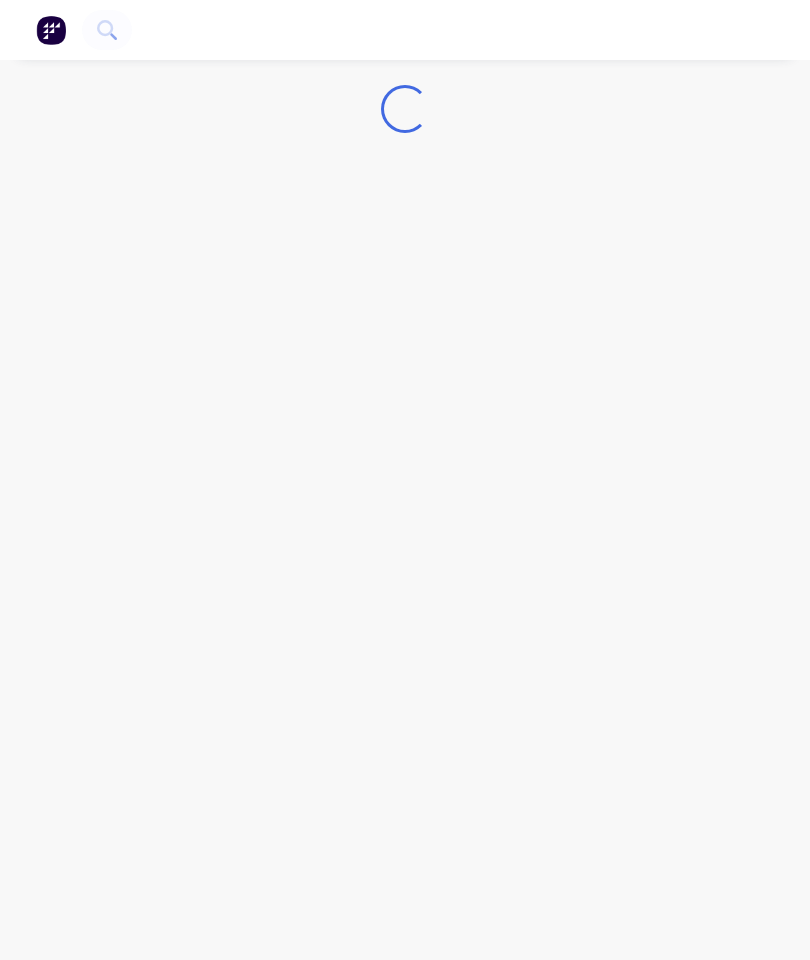 scroll, scrollTop: 0, scrollLeft: 0, axis: both 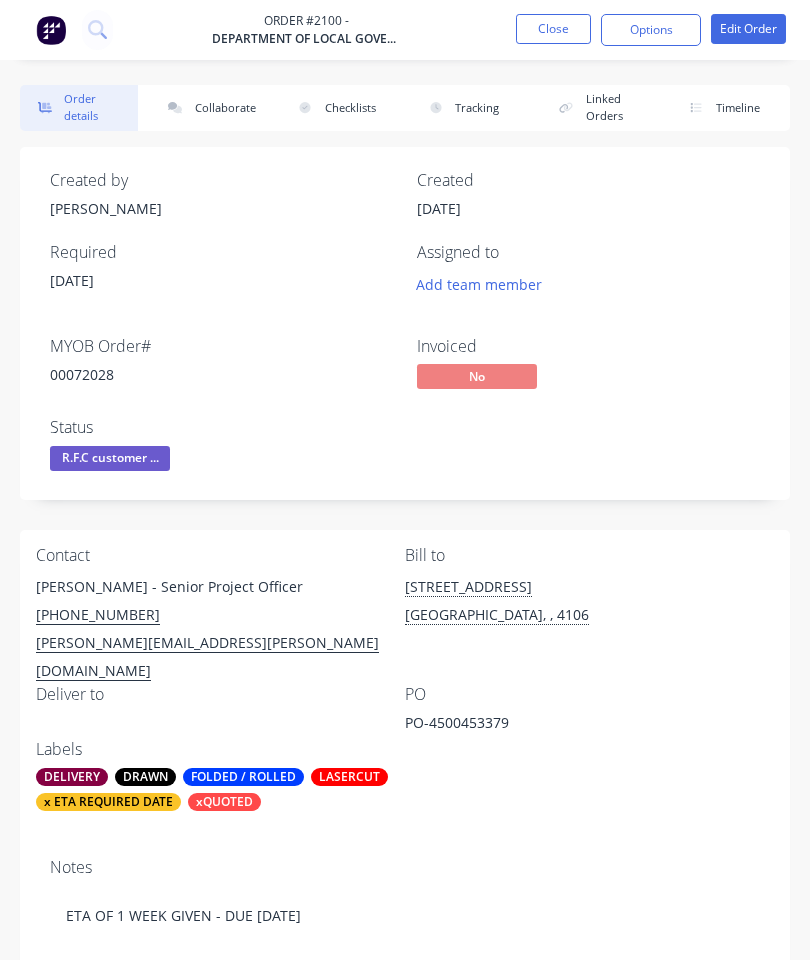 click on "Collaborate" at bounding box center [209, 108] 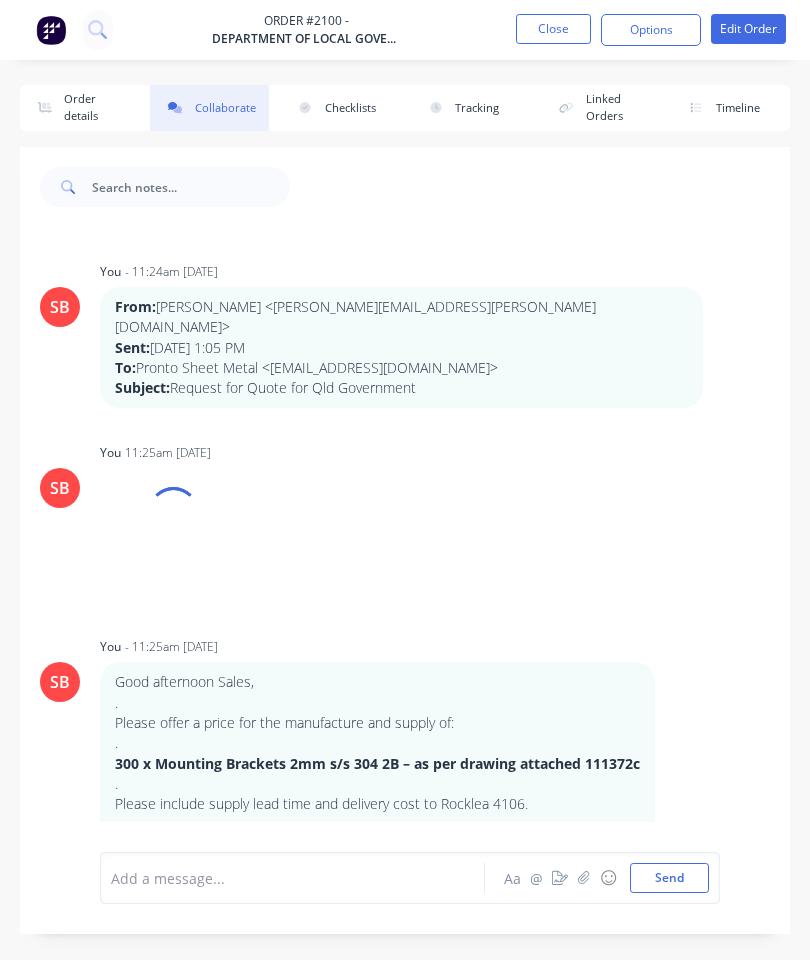 scroll, scrollTop: 1167, scrollLeft: 0, axis: vertical 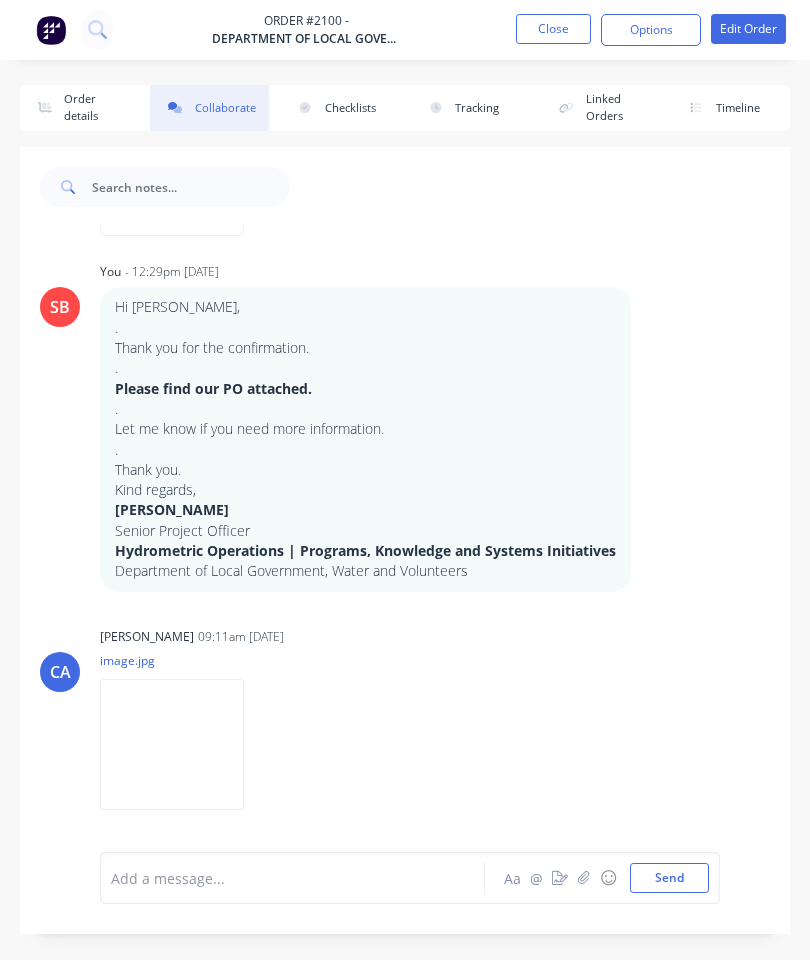 click at bounding box center (172, 744) 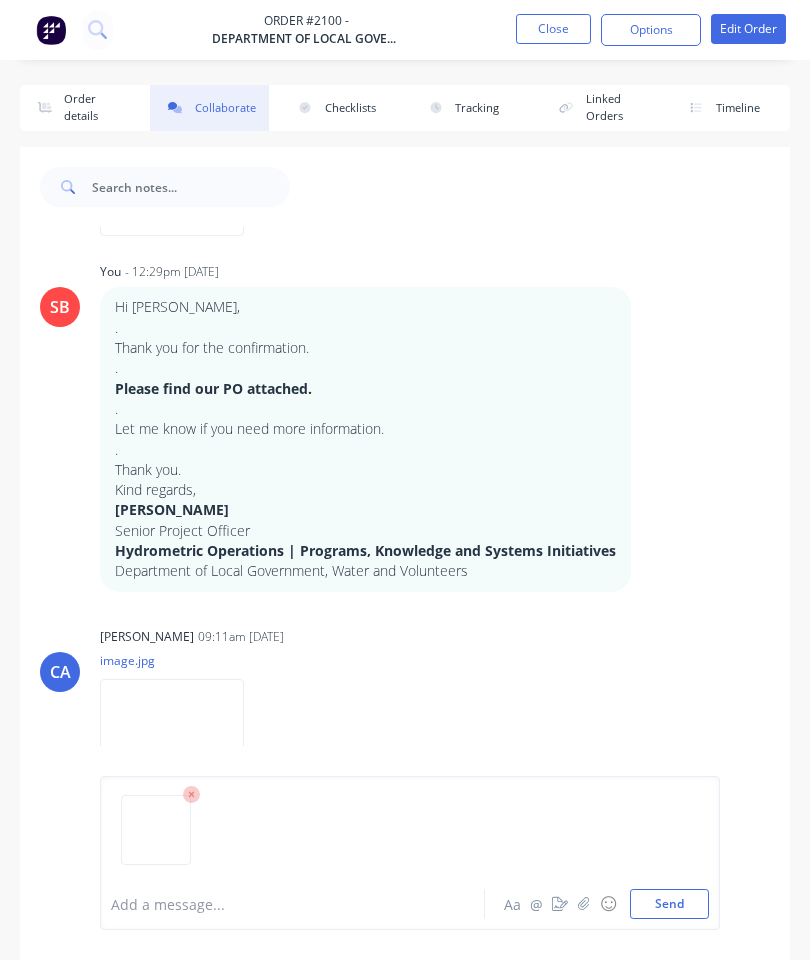 click on "Send" at bounding box center (669, 904) 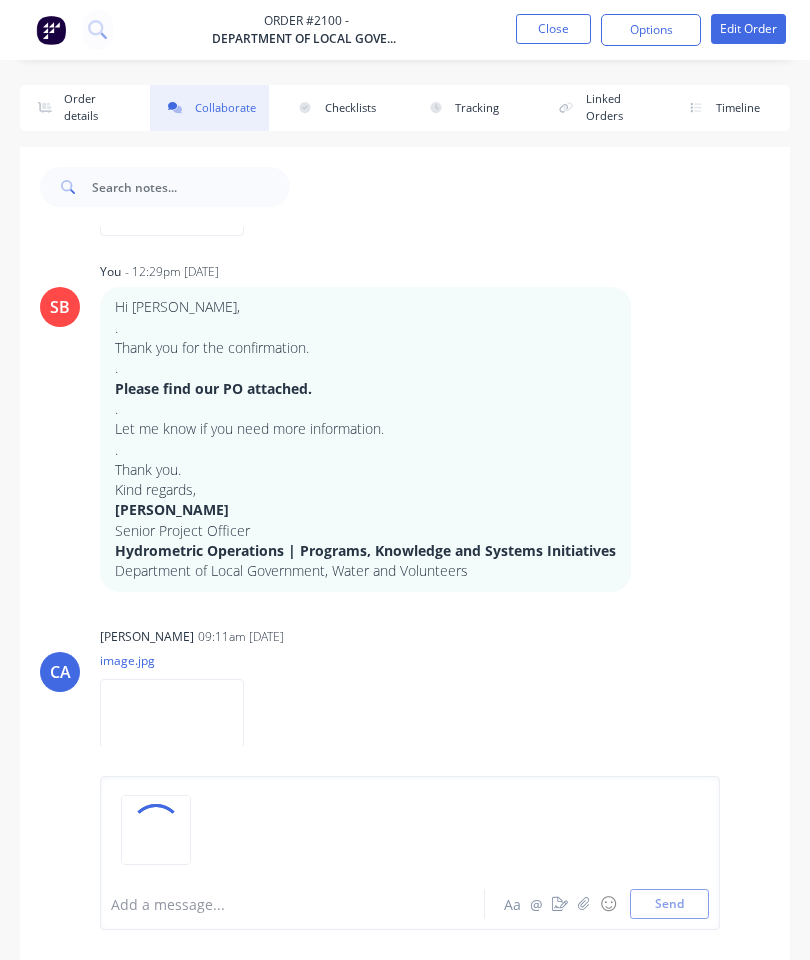 scroll, scrollTop: 1435, scrollLeft: 0, axis: vertical 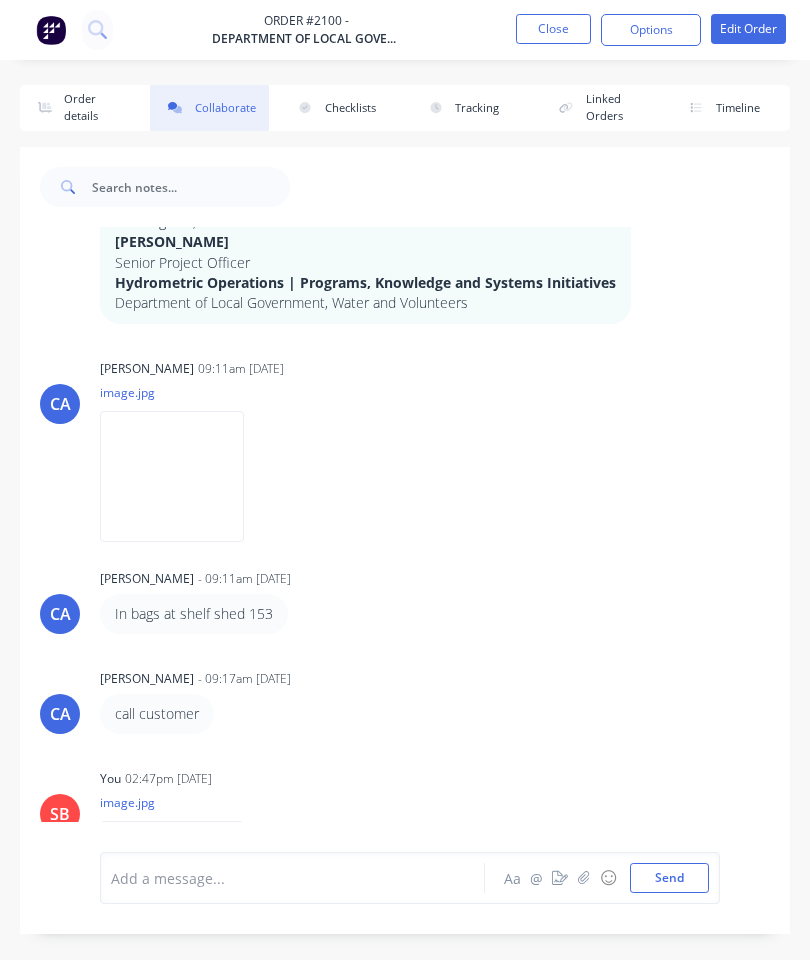 click 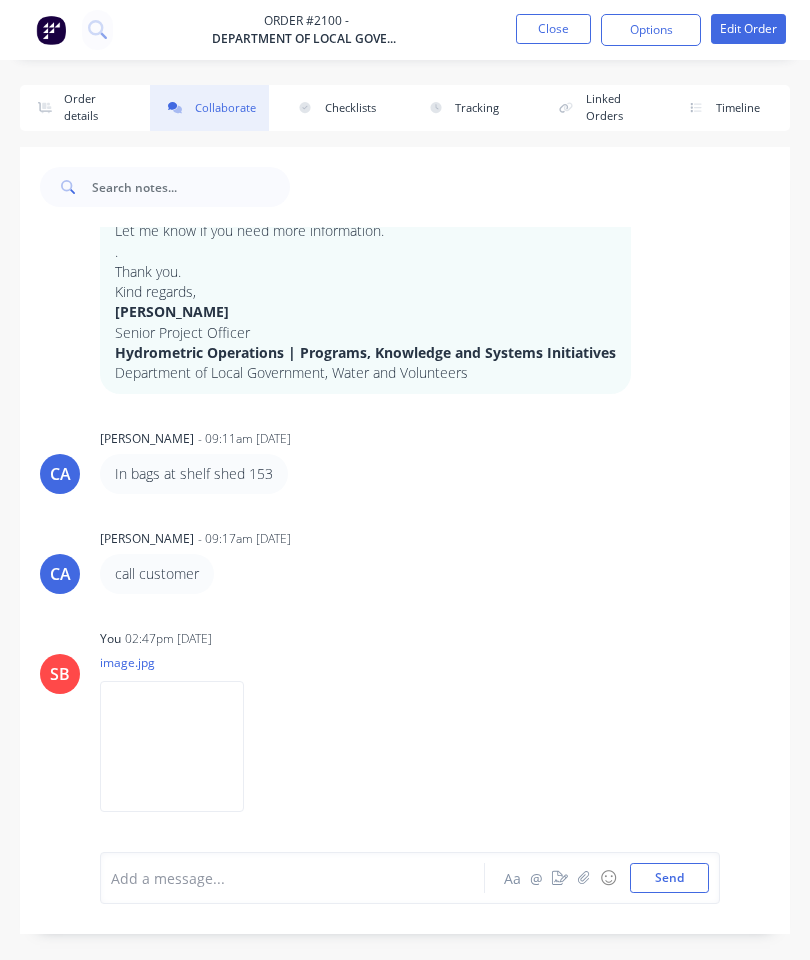 scroll, scrollTop: 1265, scrollLeft: 0, axis: vertical 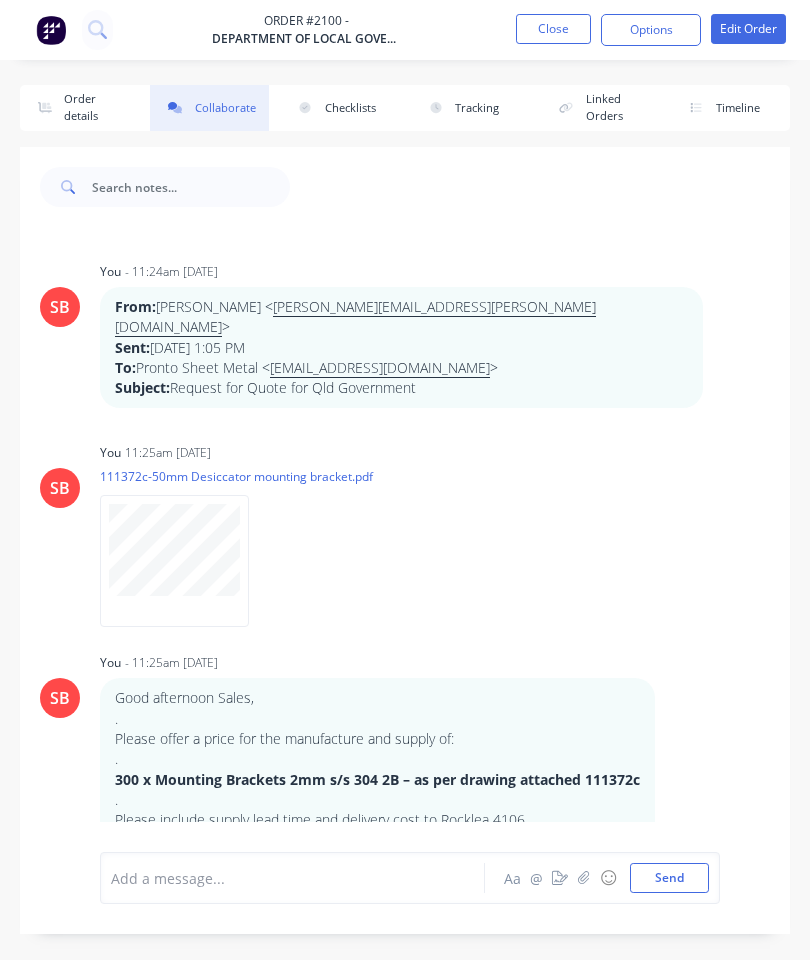 click on "Close" at bounding box center [553, 29] 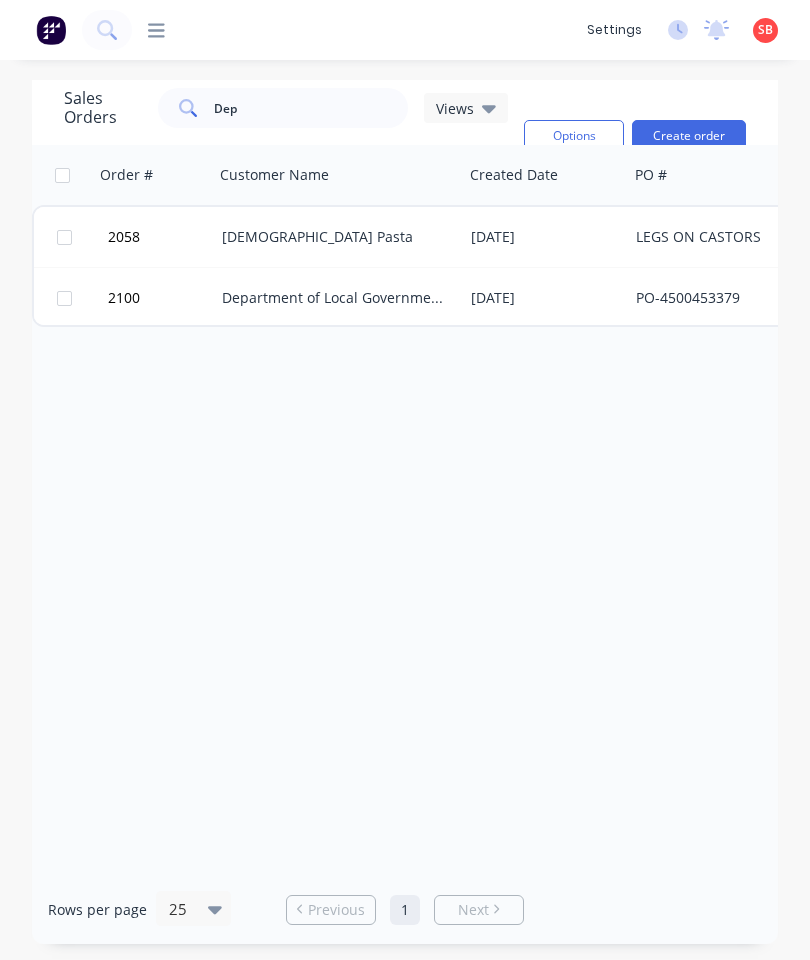 click on "Department of Local Government, Water and Voluntee" at bounding box center (333, 298) 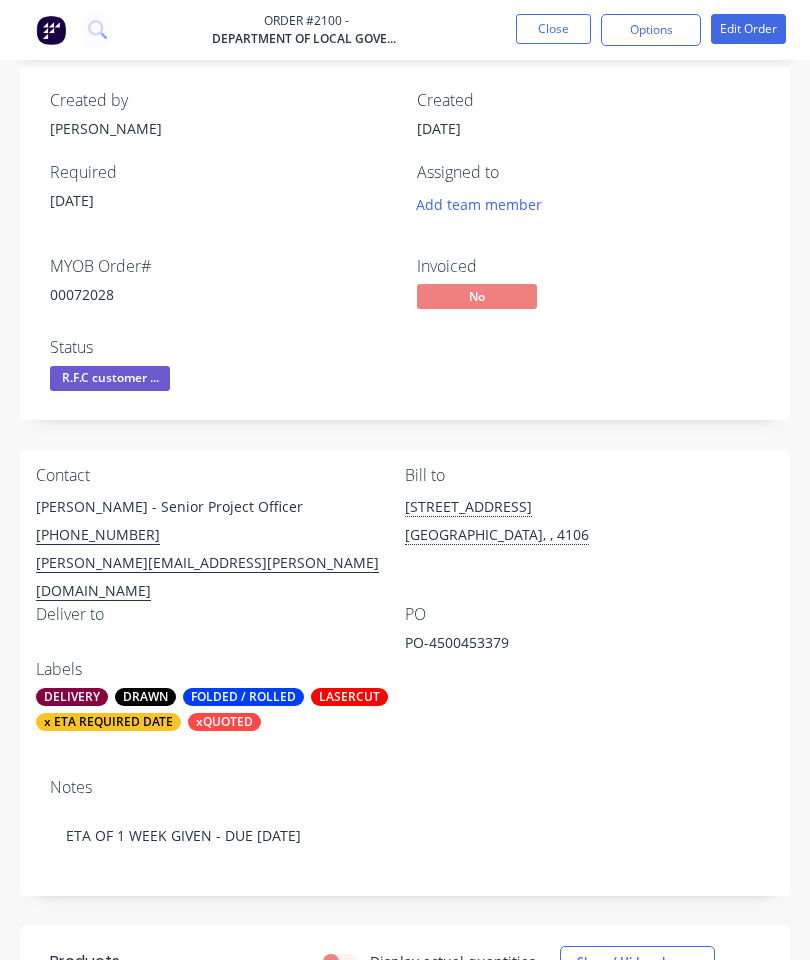 click on "R.F.C customer ..." at bounding box center [110, 378] 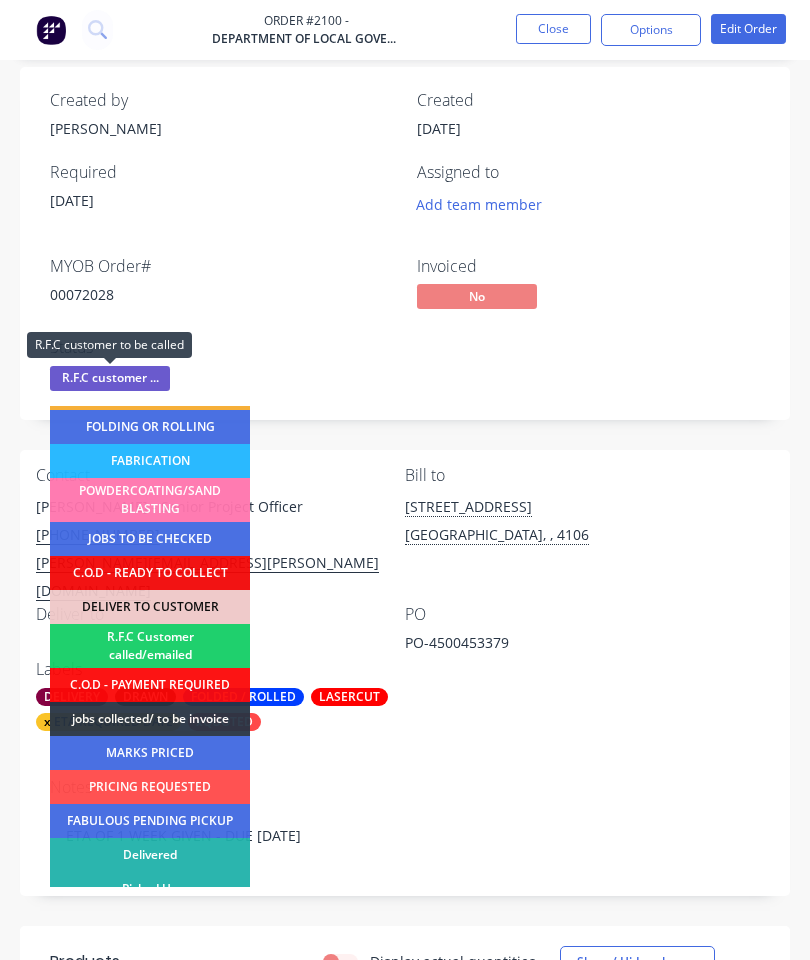 scroll, scrollTop: 166, scrollLeft: 0, axis: vertical 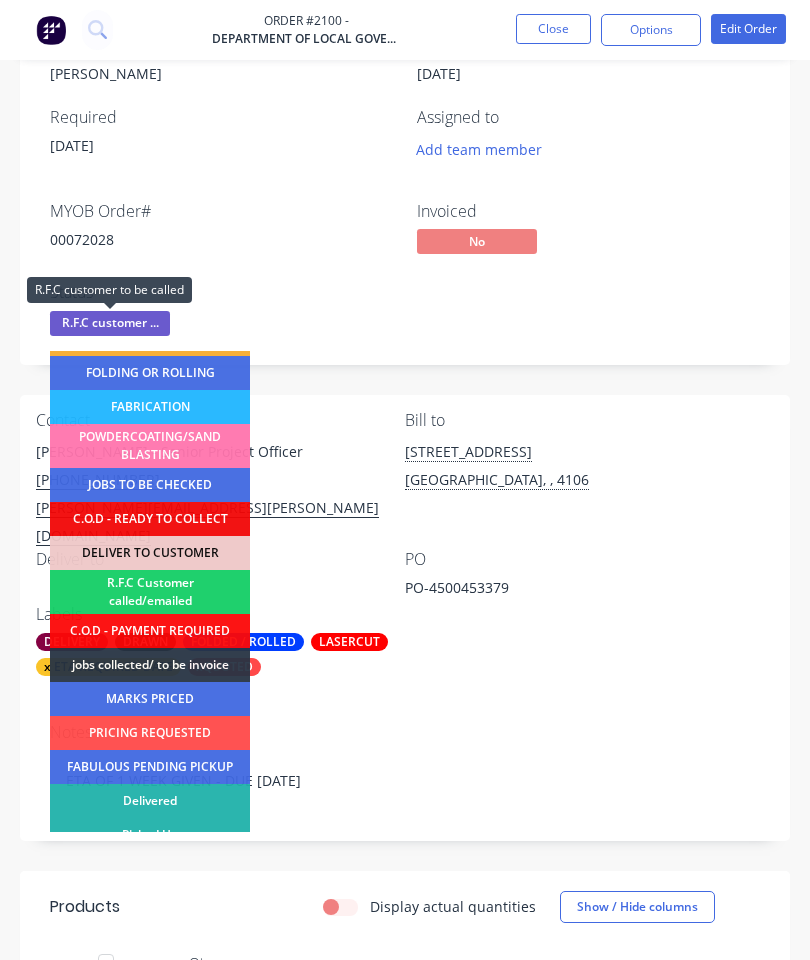 click on "R.F.C customer ..." at bounding box center (110, 323) 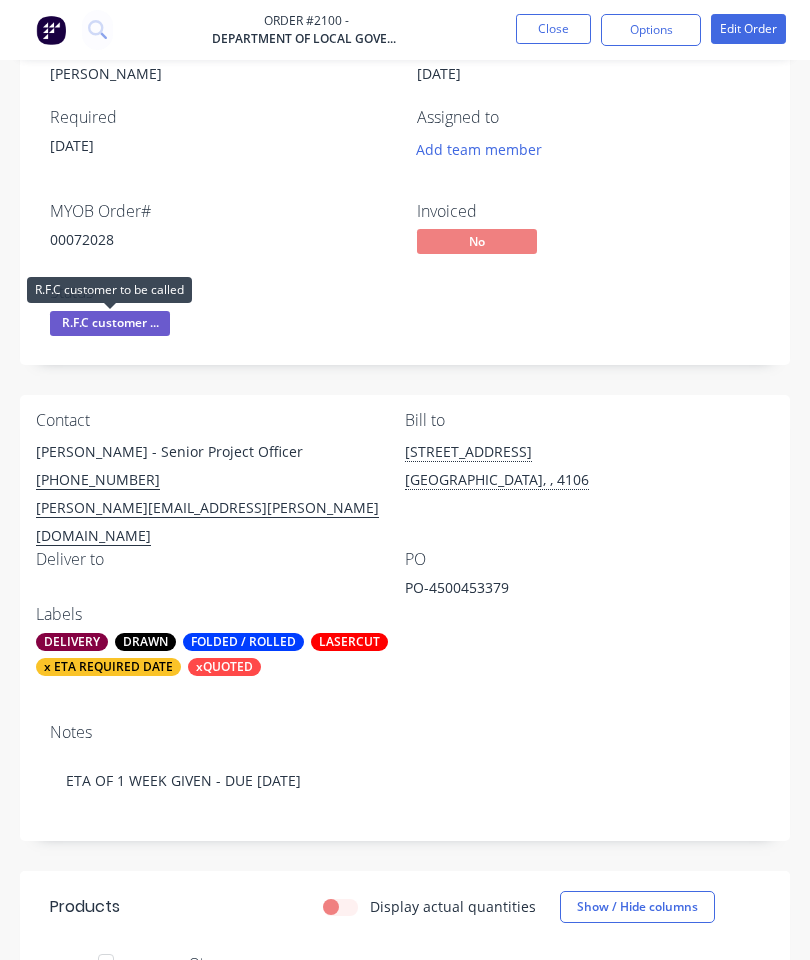 click on "R.F.C customer ..." at bounding box center [110, 323] 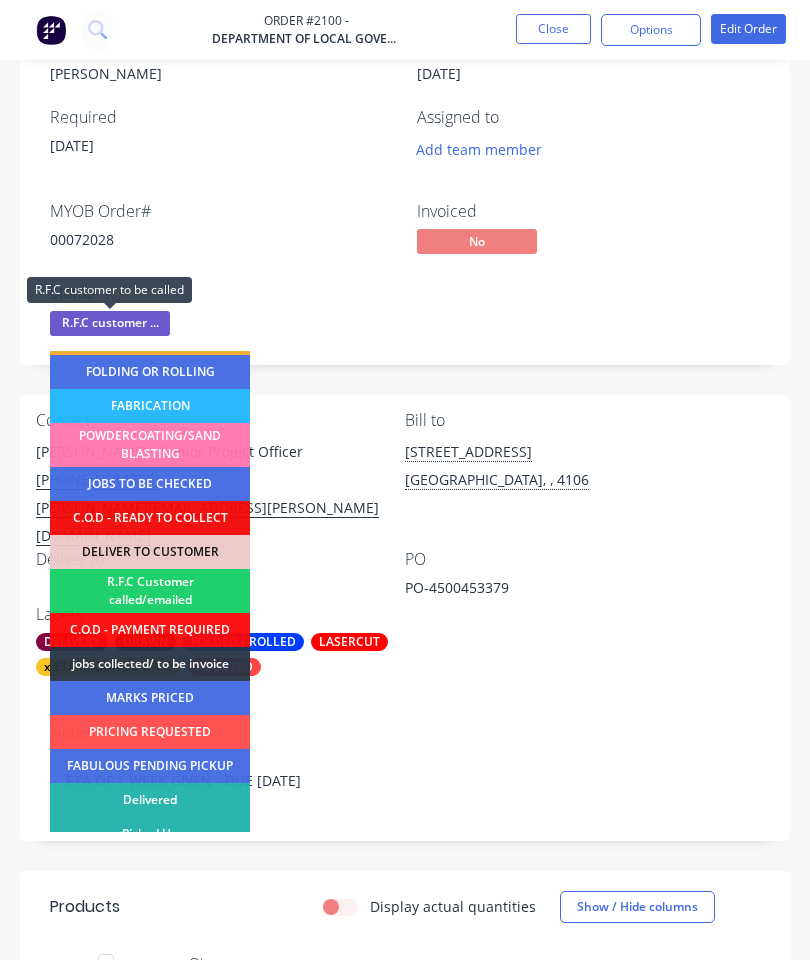 scroll, scrollTop: 166, scrollLeft: 0, axis: vertical 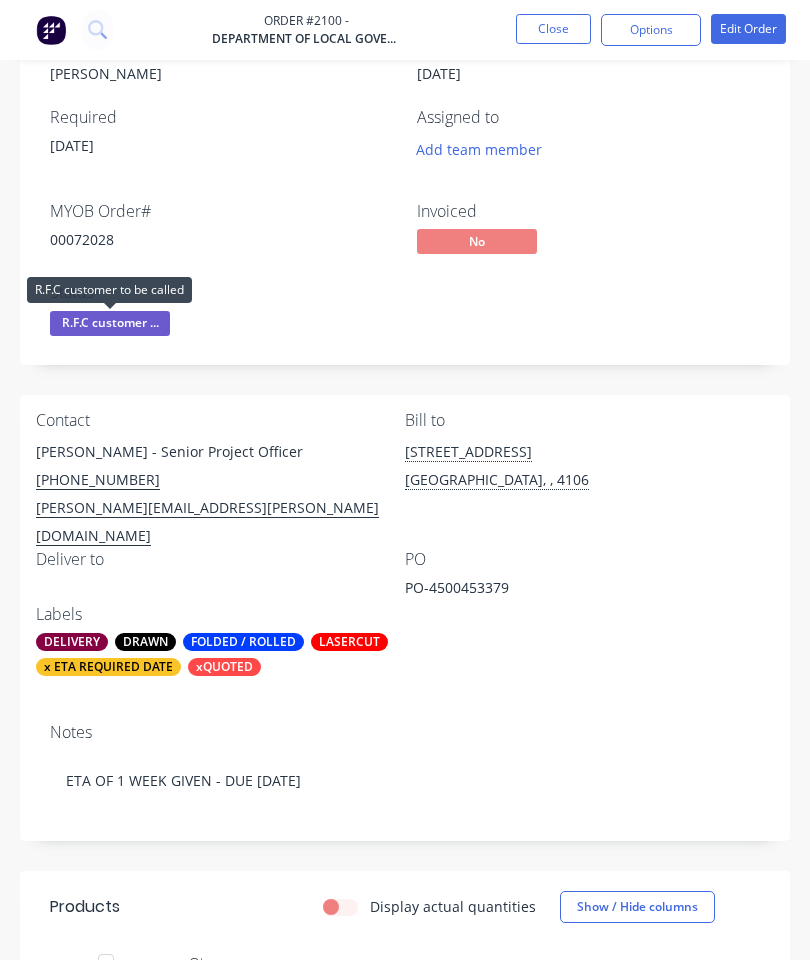 click on "00072028" at bounding box center [221, 239] 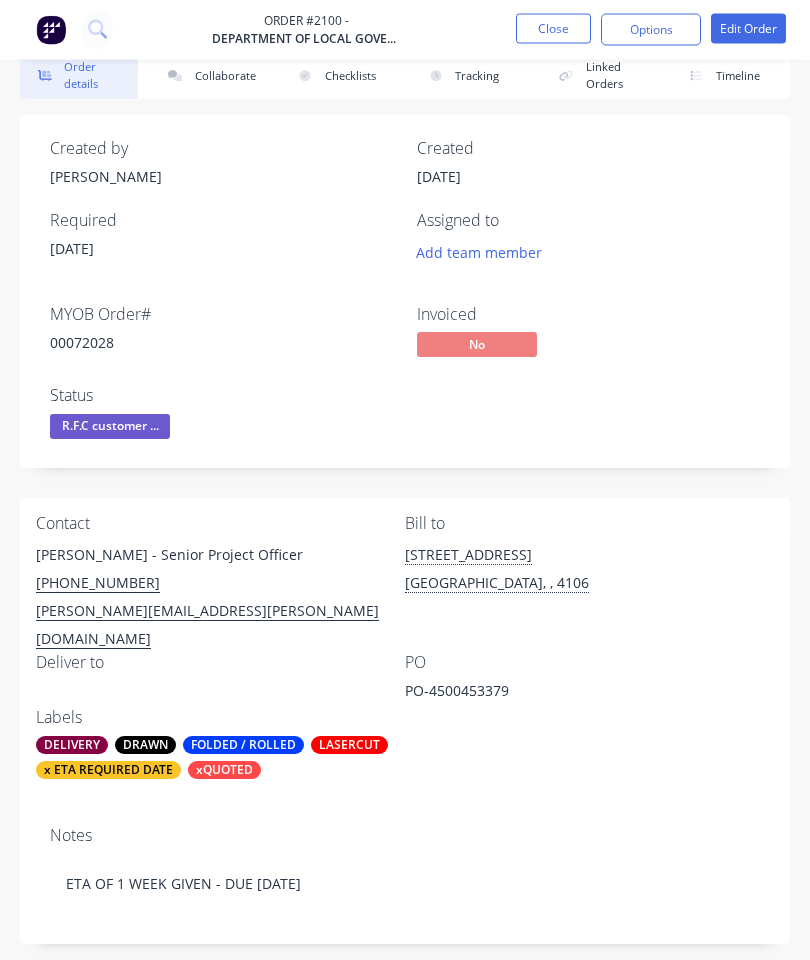 scroll, scrollTop: 0, scrollLeft: 0, axis: both 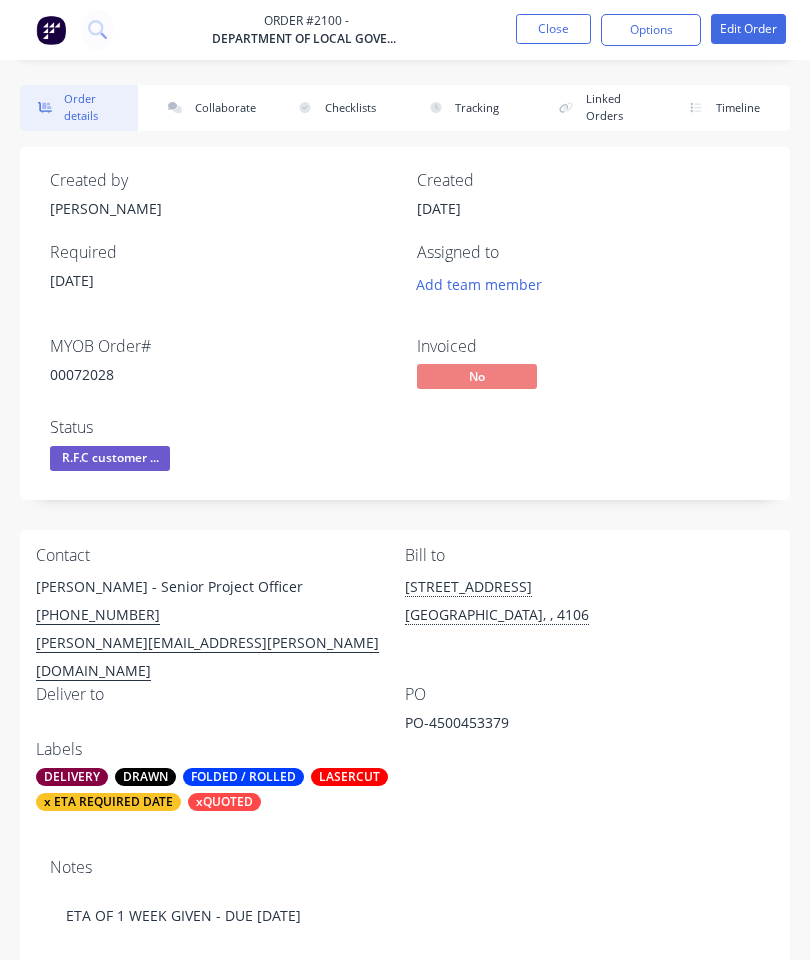click on "Close" at bounding box center [553, 29] 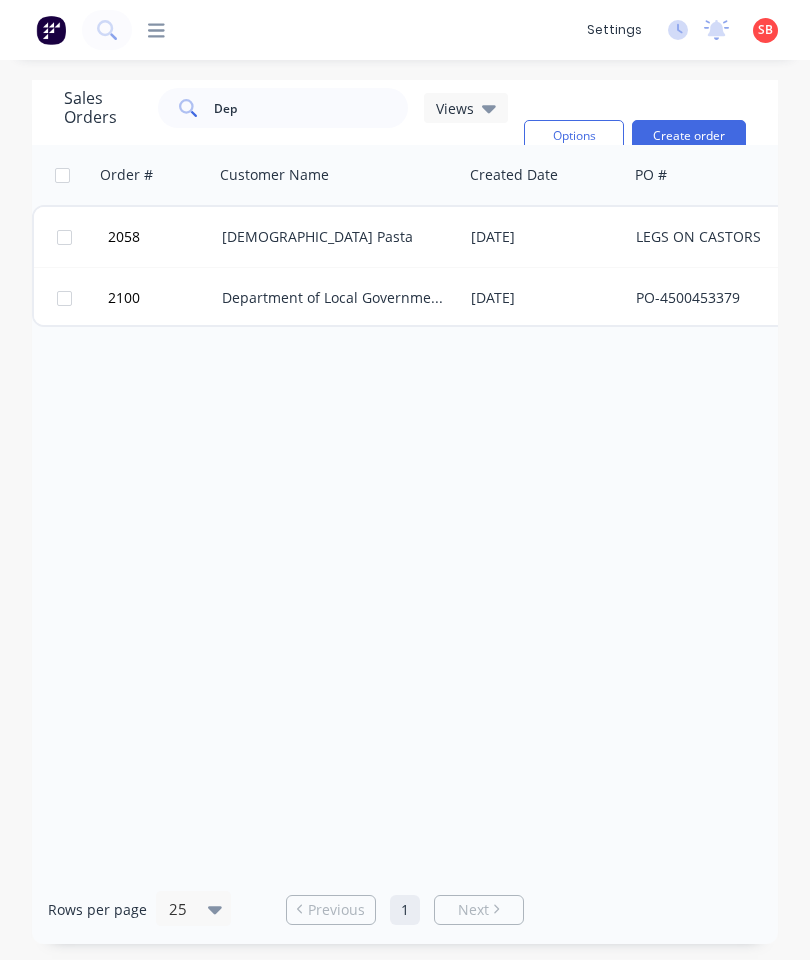 scroll, scrollTop: 46, scrollLeft: 0, axis: vertical 